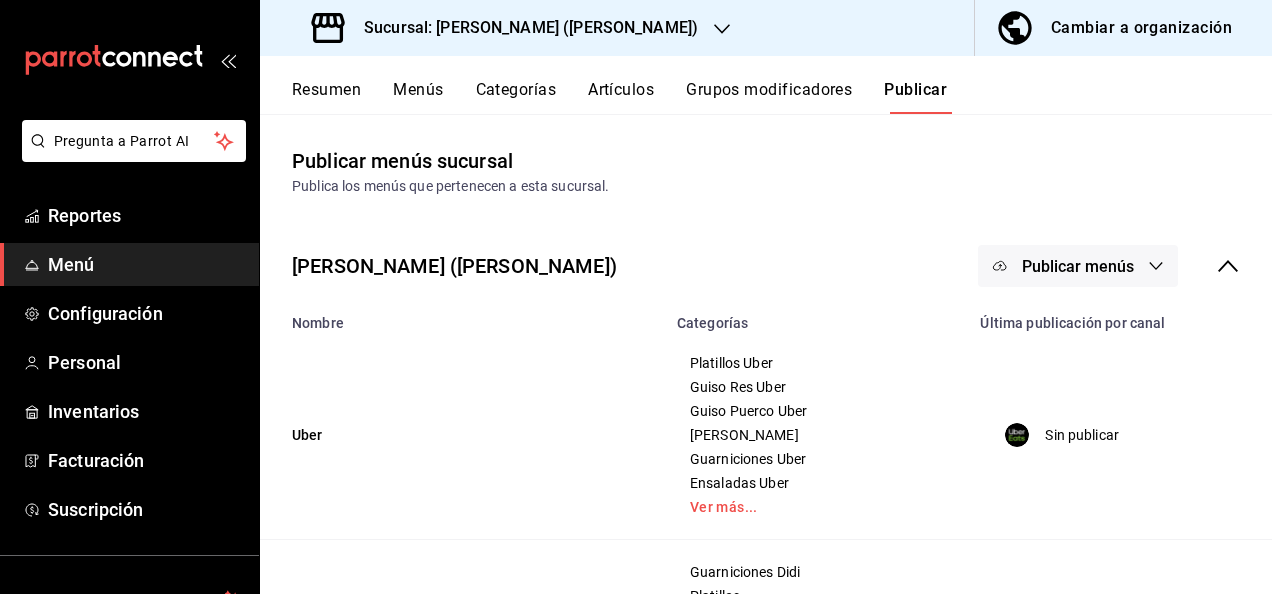 scroll, scrollTop: 0, scrollLeft: 0, axis: both 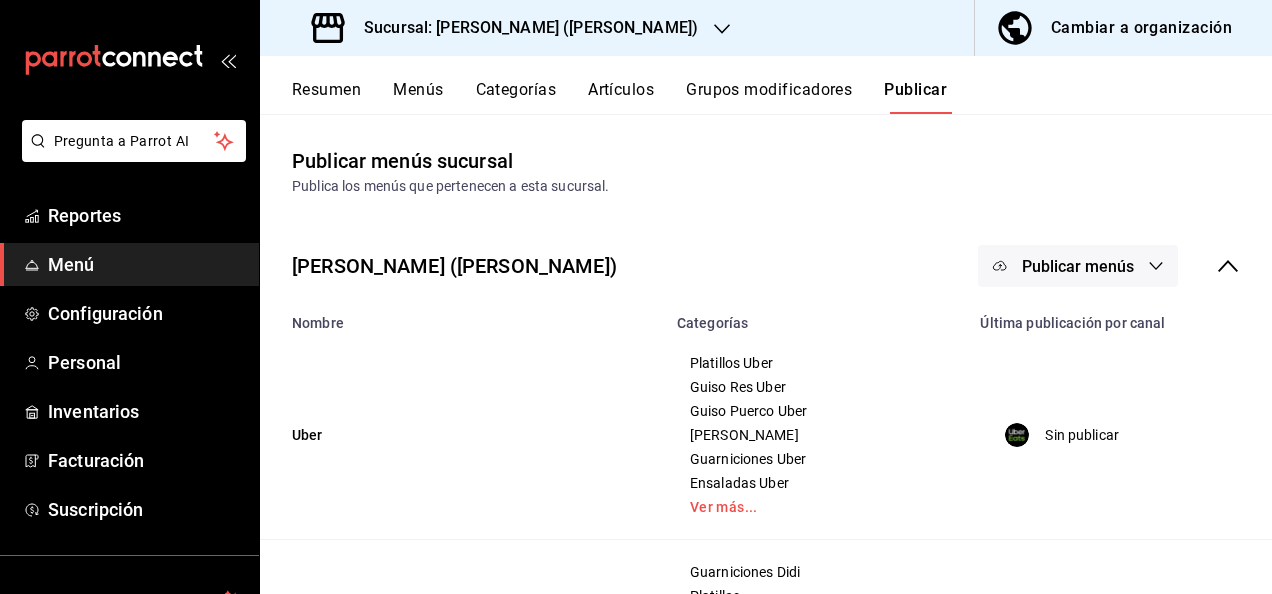 click on "Menú" at bounding box center (145, 264) 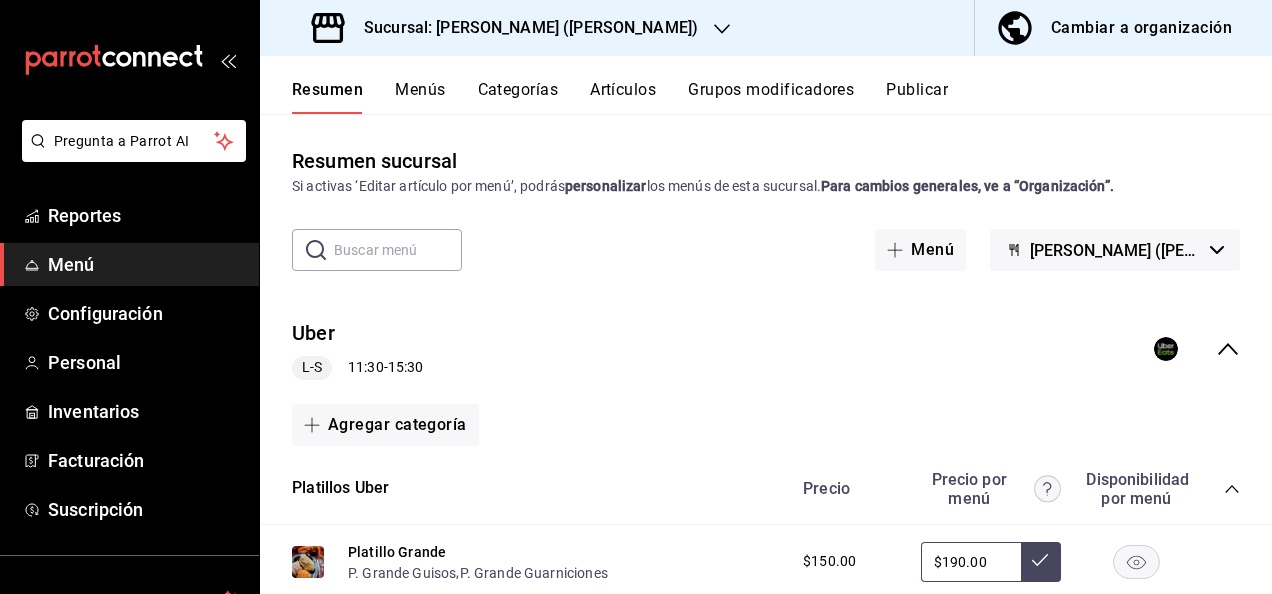 click 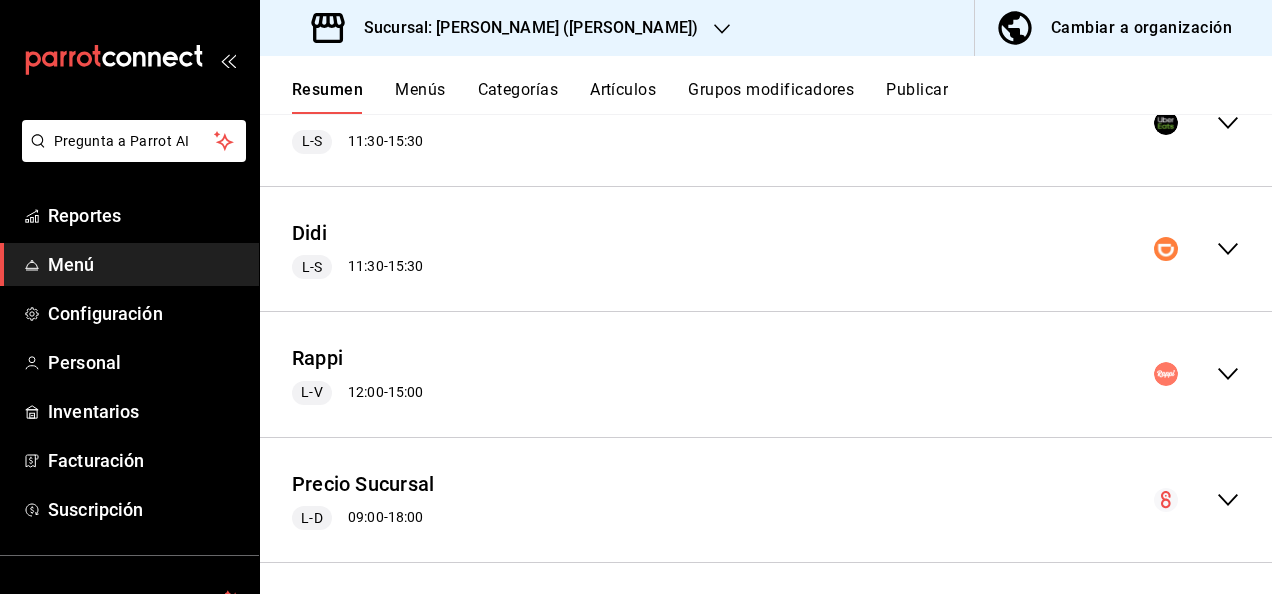 scroll, scrollTop: 234, scrollLeft: 0, axis: vertical 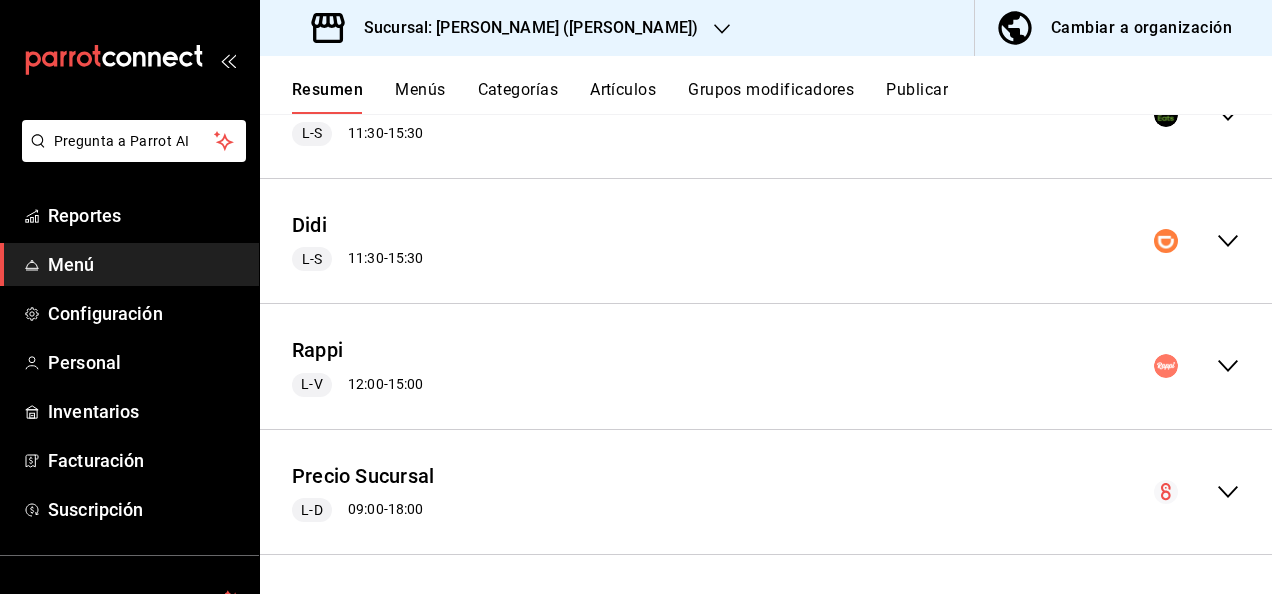click 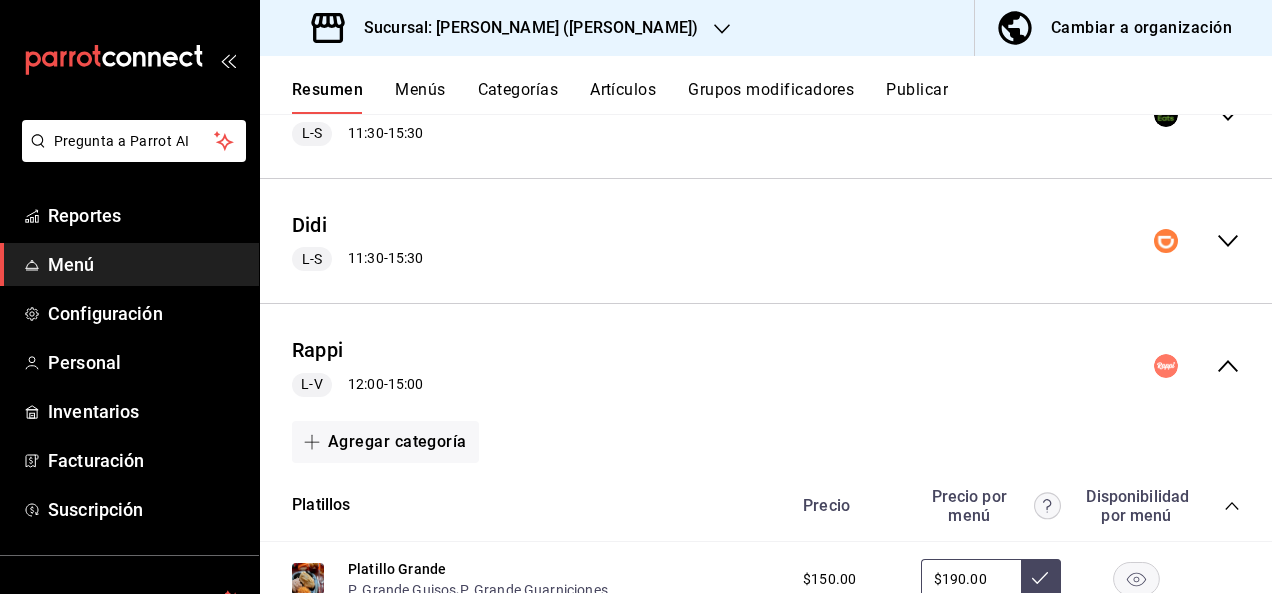 scroll, scrollTop: 654, scrollLeft: 0, axis: vertical 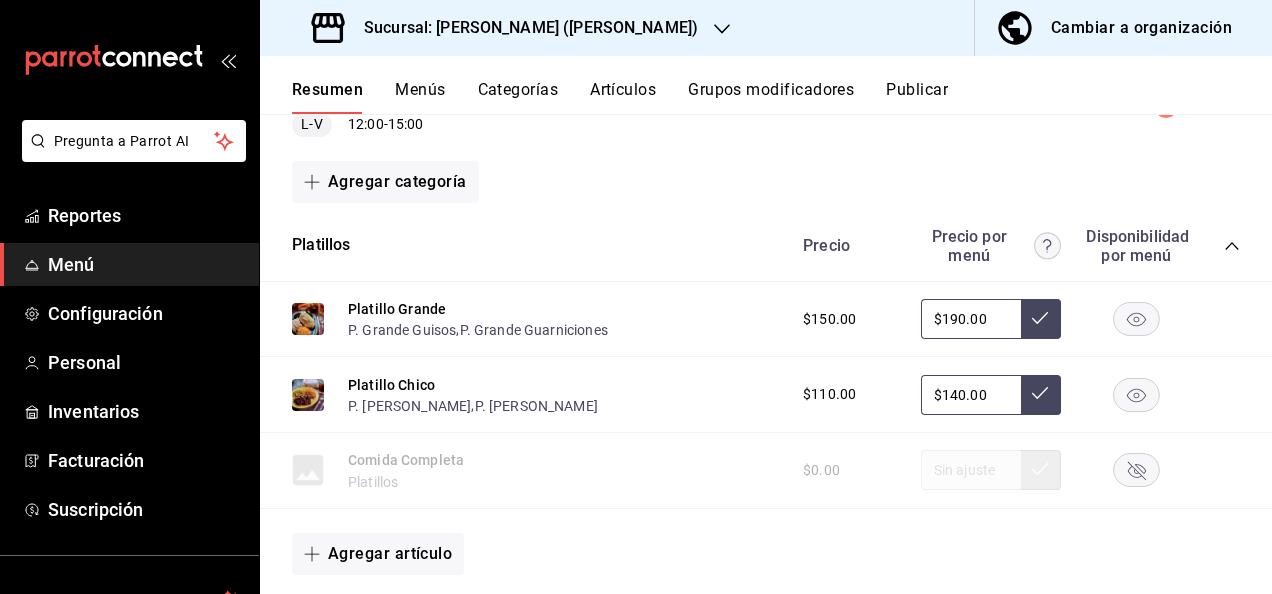 click on "Platillos Precio Precio por menú   Disponibilidad por menú" at bounding box center (766, 246) 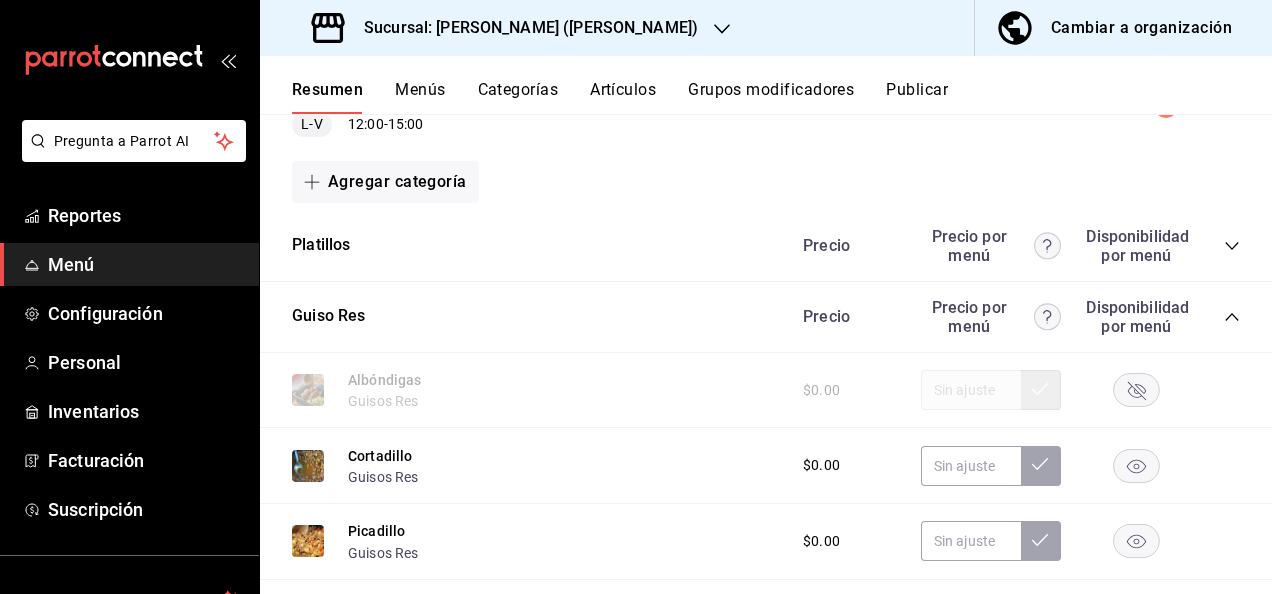 click 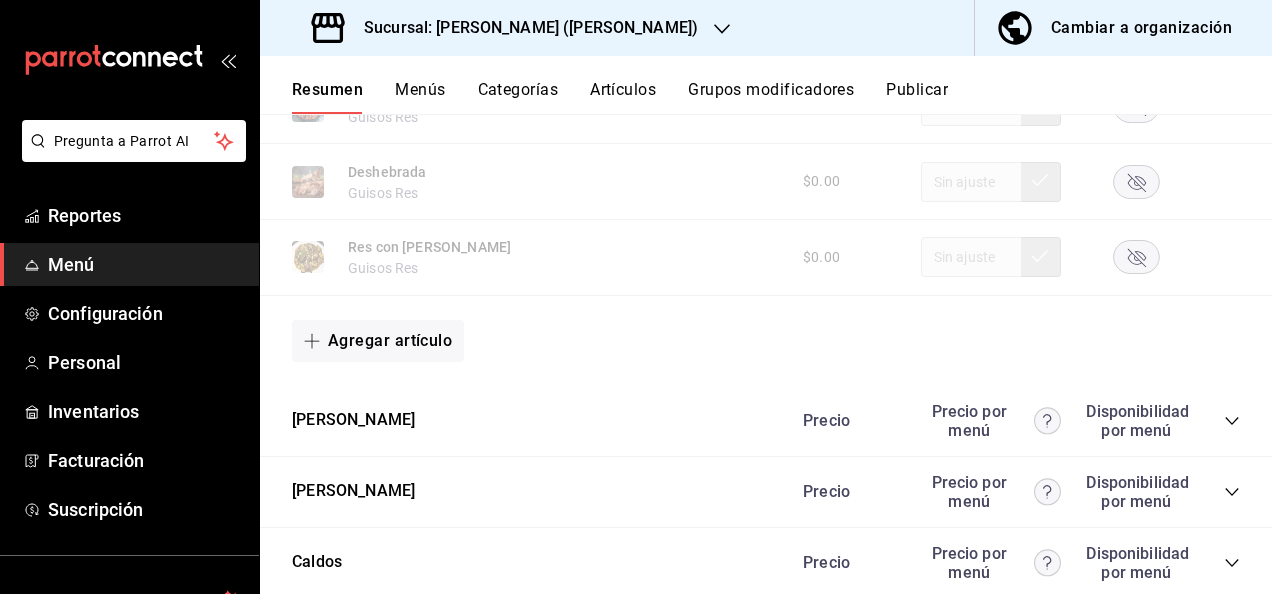 scroll, scrollTop: 1587, scrollLeft: 0, axis: vertical 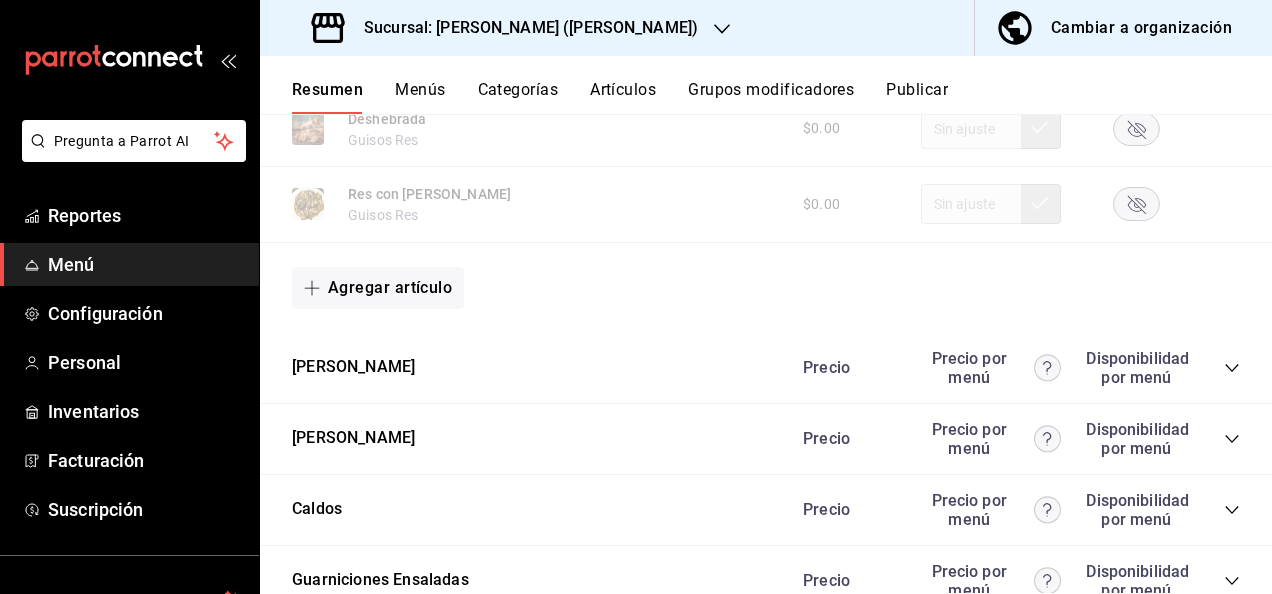 click 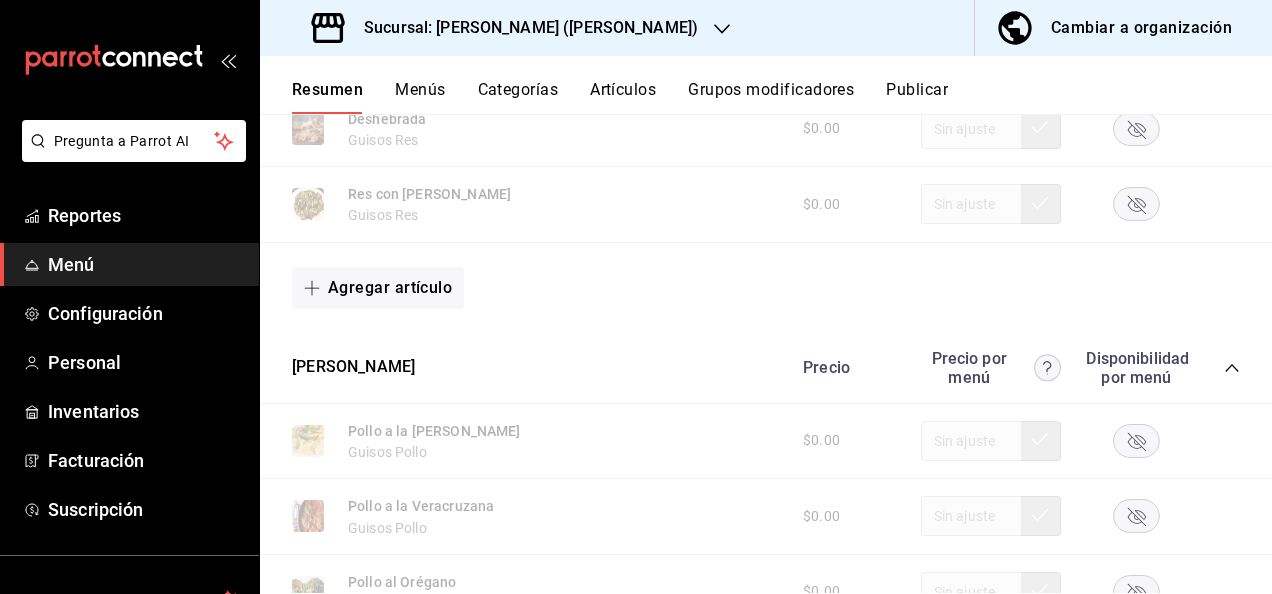 type 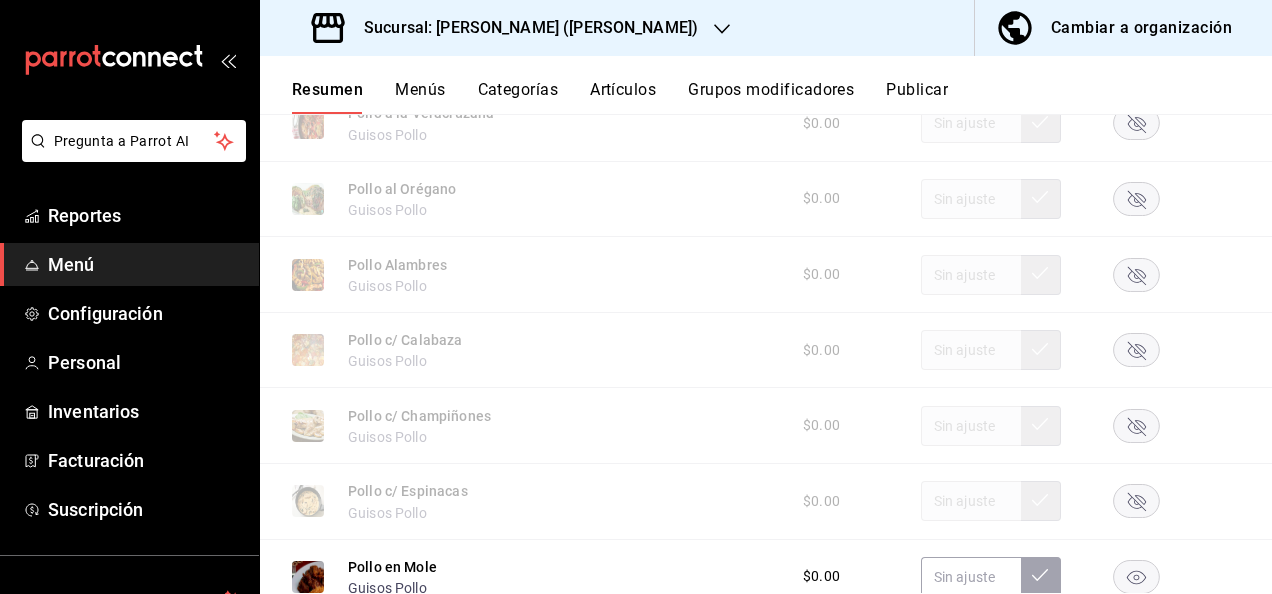 scroll, scrollTop: 1987, scrollLeft: 0, axis: vertical 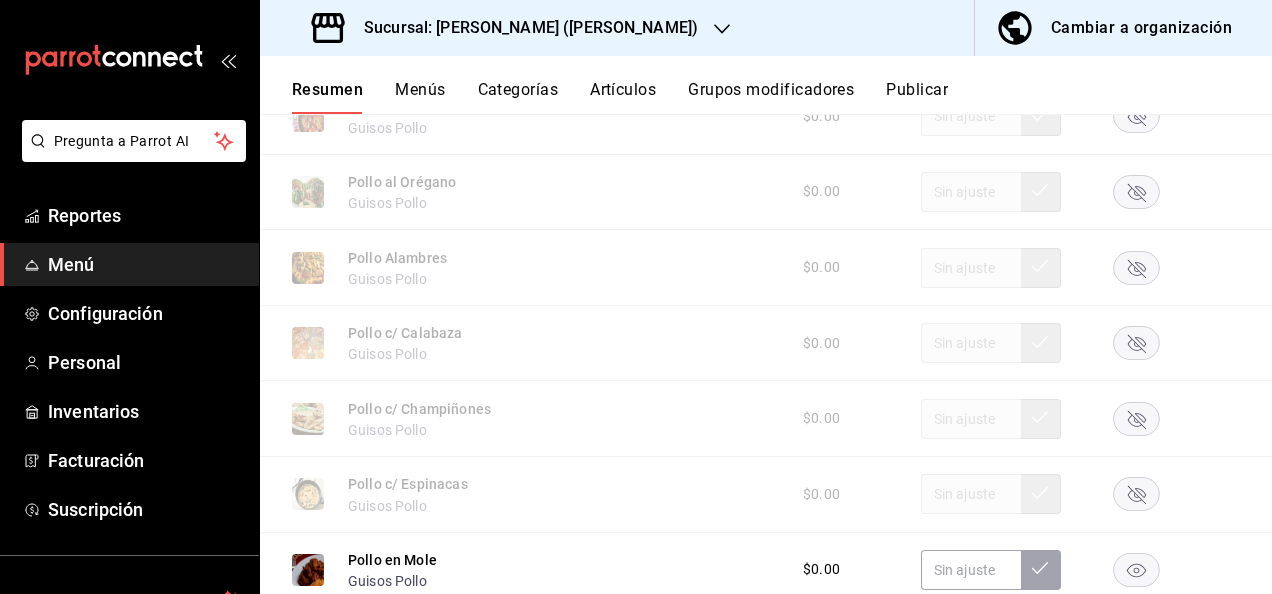 click 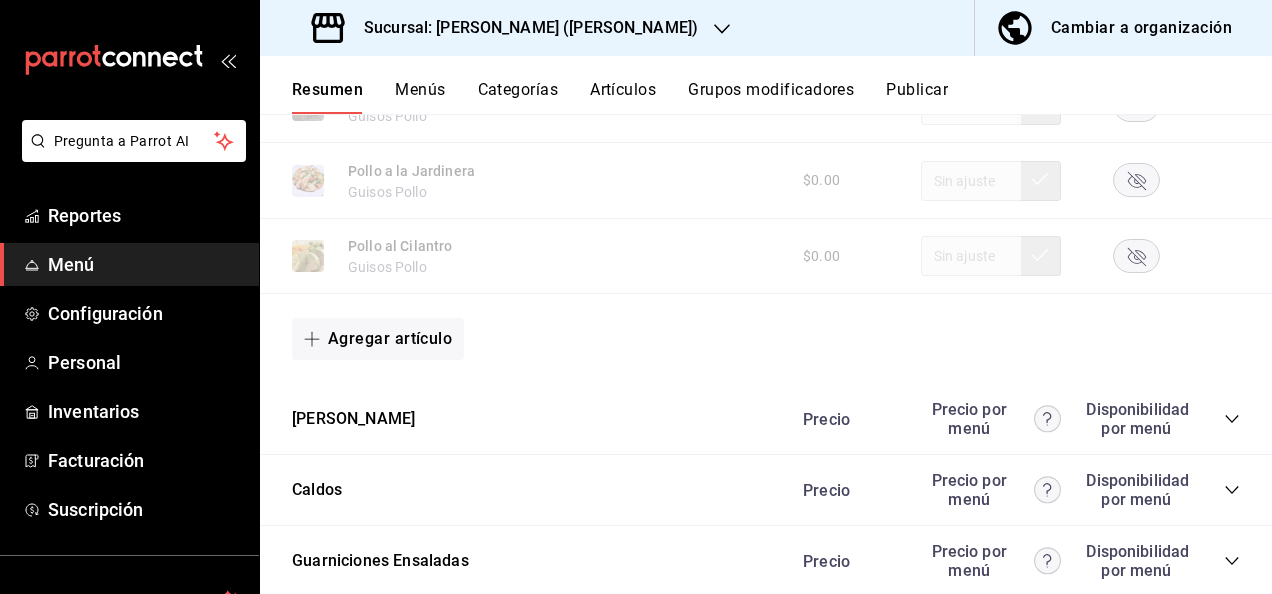 scroll, scrollTop: 2947, scrollLeft: 0, axis: vertical 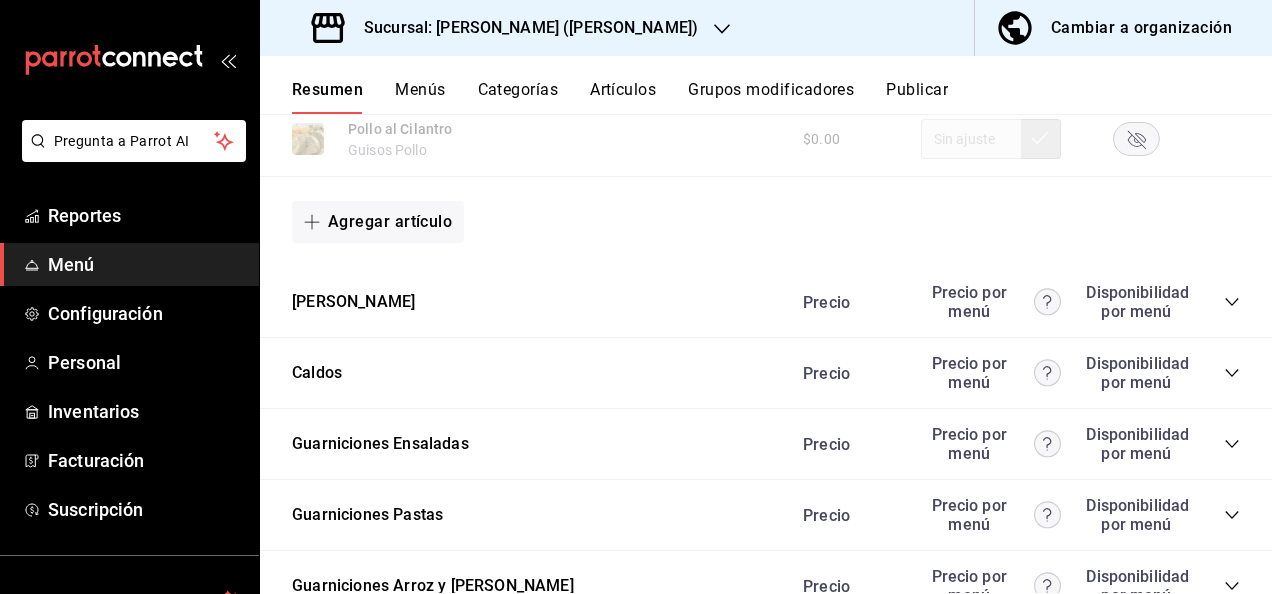 click 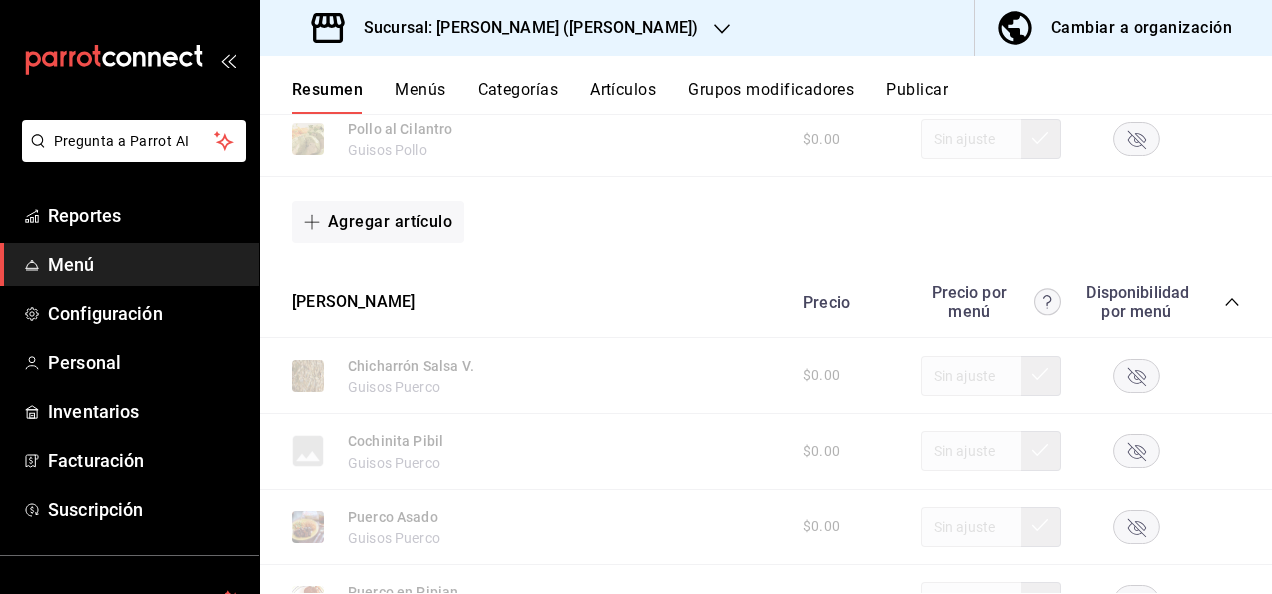 type 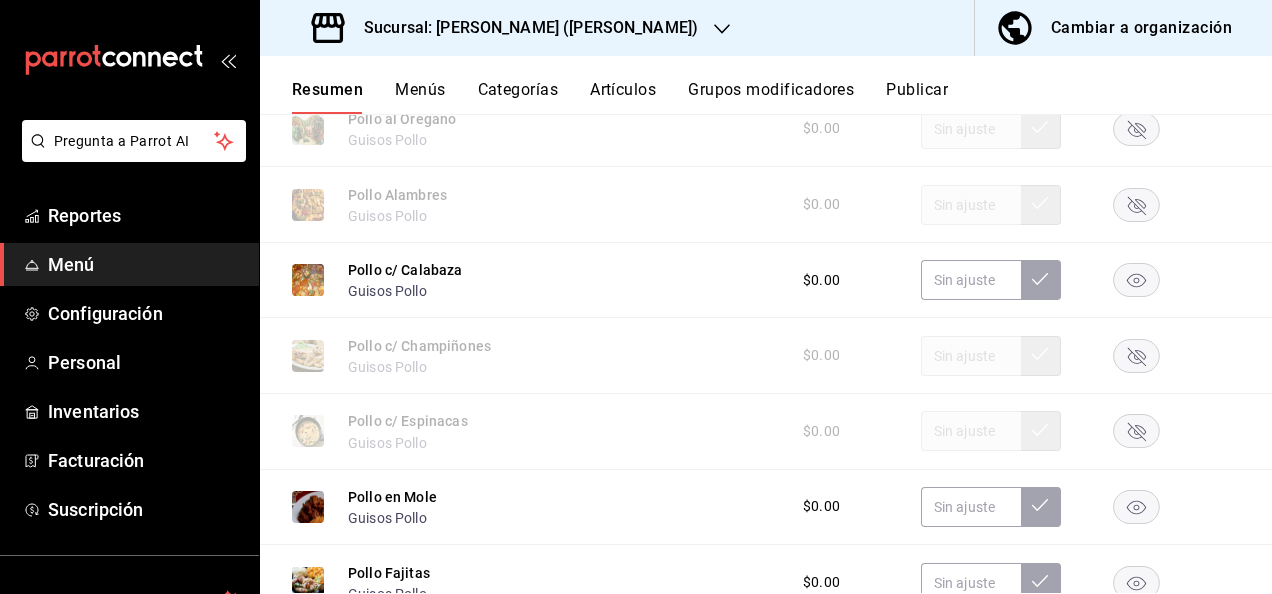 scroll, scrollTop: 1987, scrollLeft: 0, axis: vertical 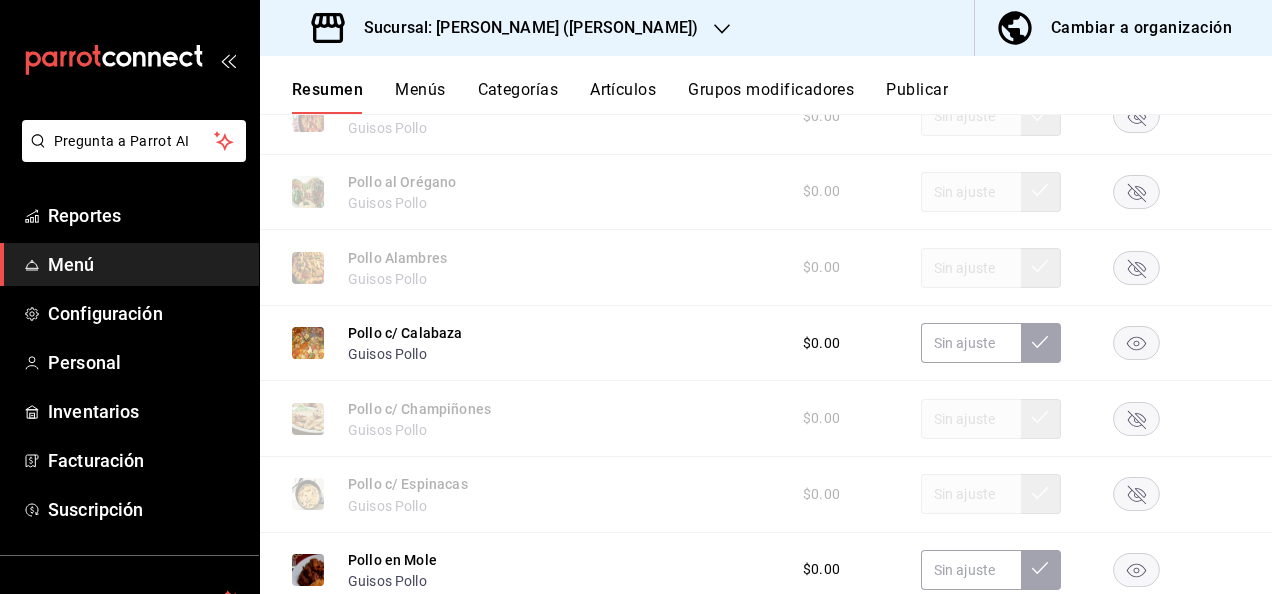 click 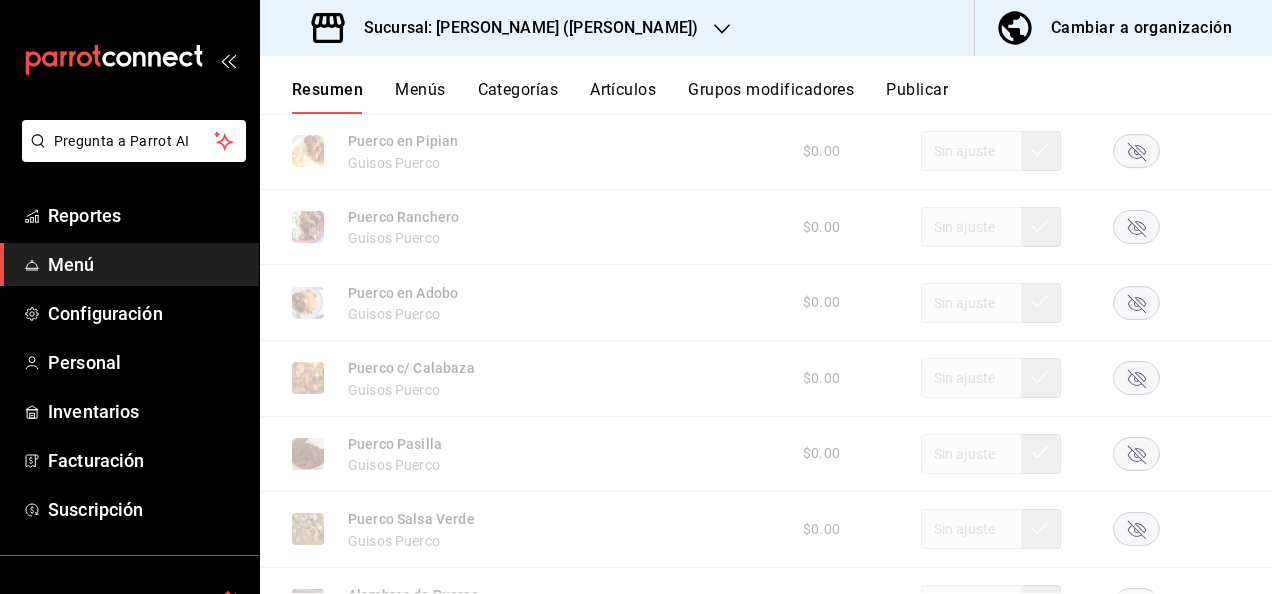 scroll, scrollTop: 3427, scrollLeft: 0, axis: vertical 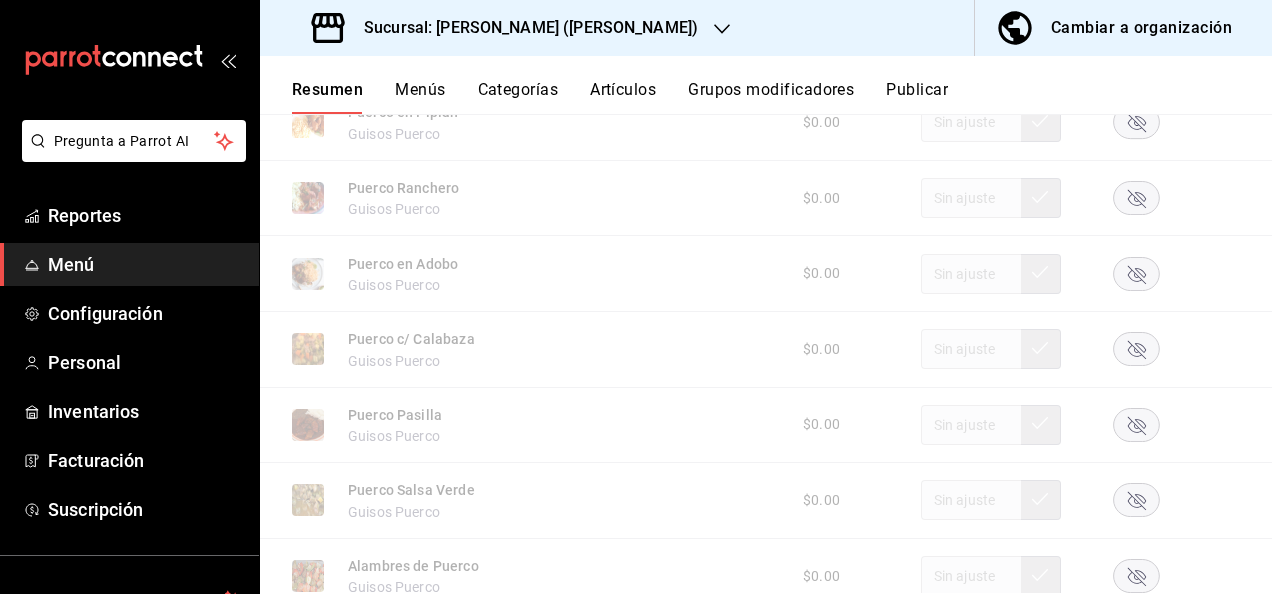 click 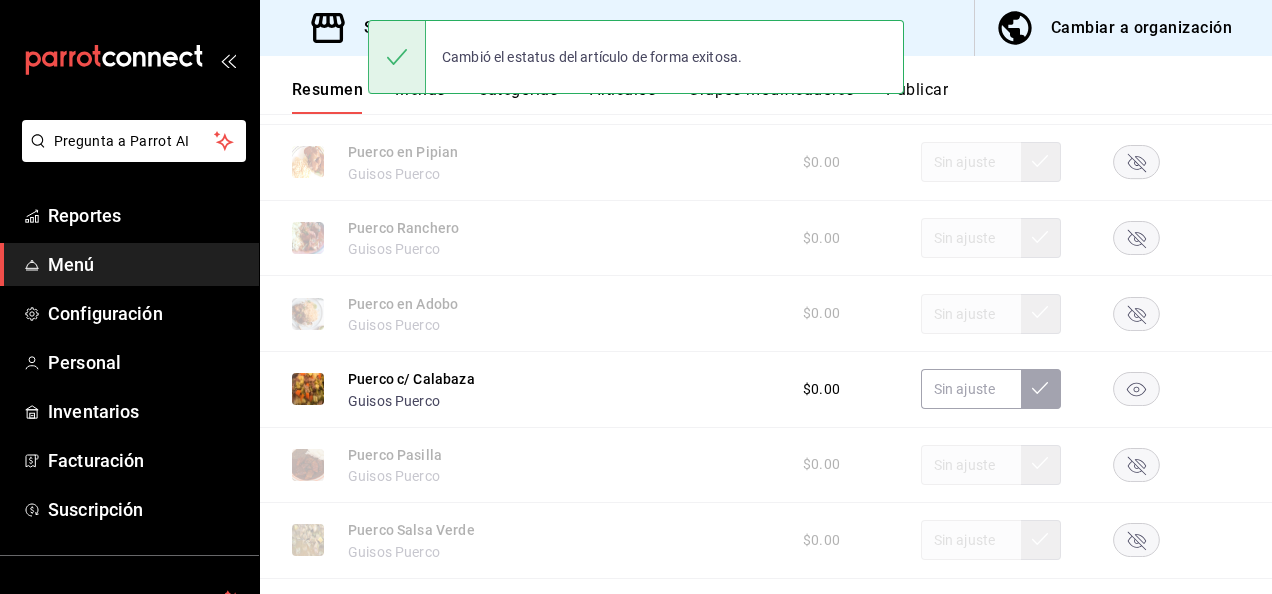 scroll, scrollTop: 3227, scrollLeft: 0, axis: vertical 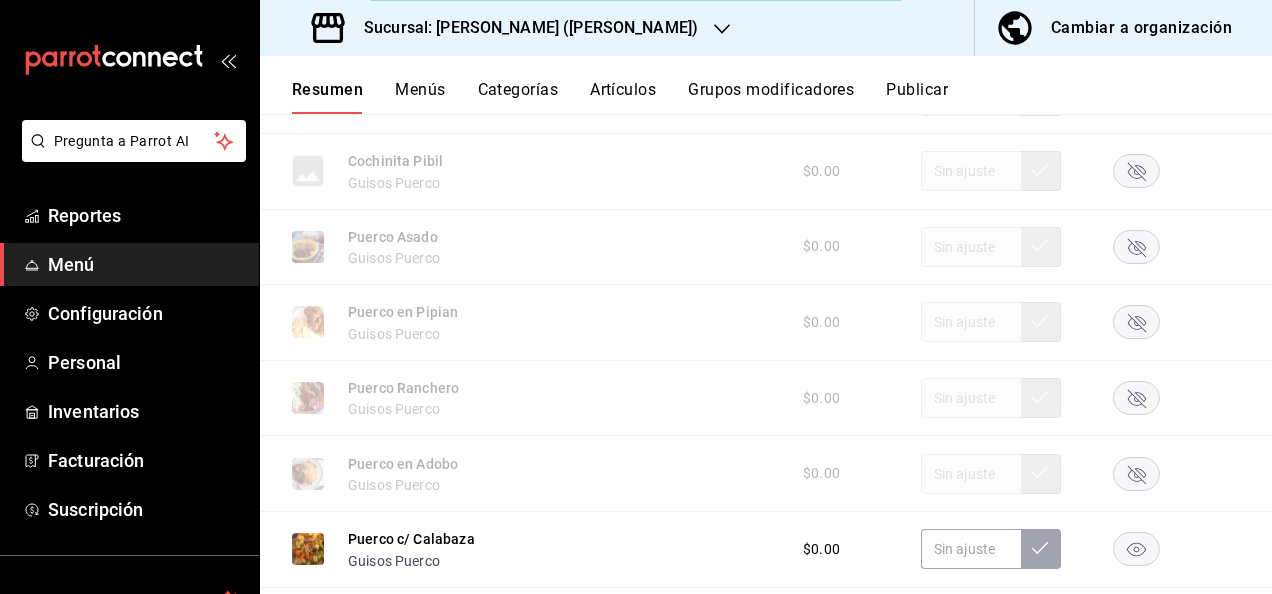 click 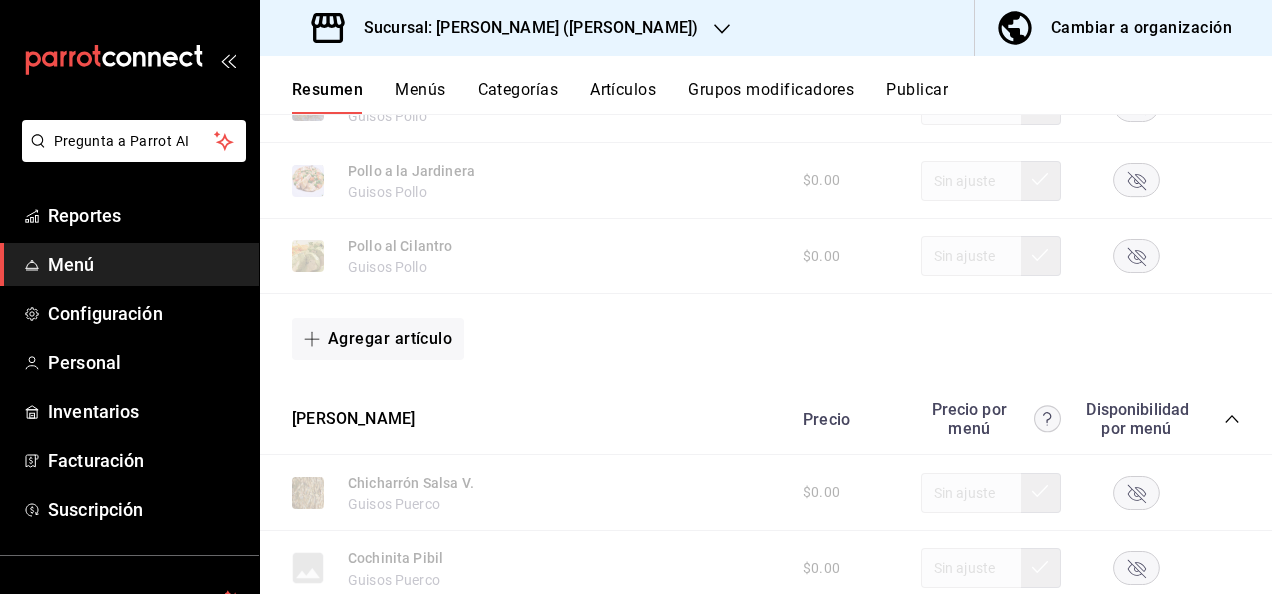 scroll, scrollTop: 2747, scrollLeft: 0, axis: vertical 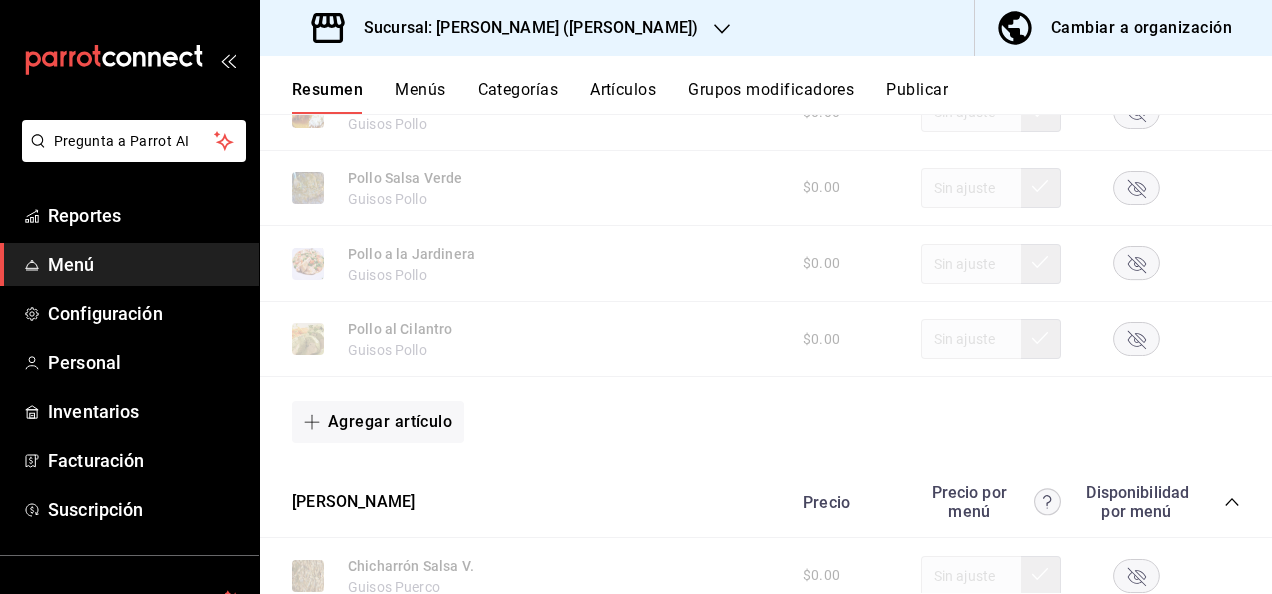 click 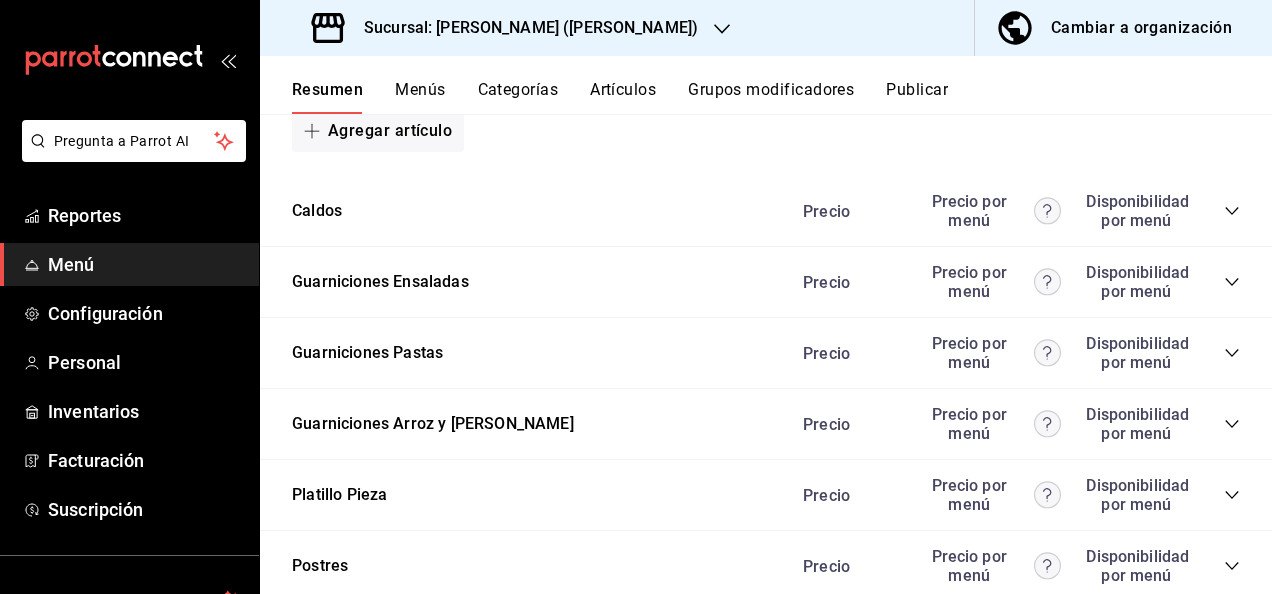 scroll, scrollTop: 4187, scrollLeft: 0, axis: vertical 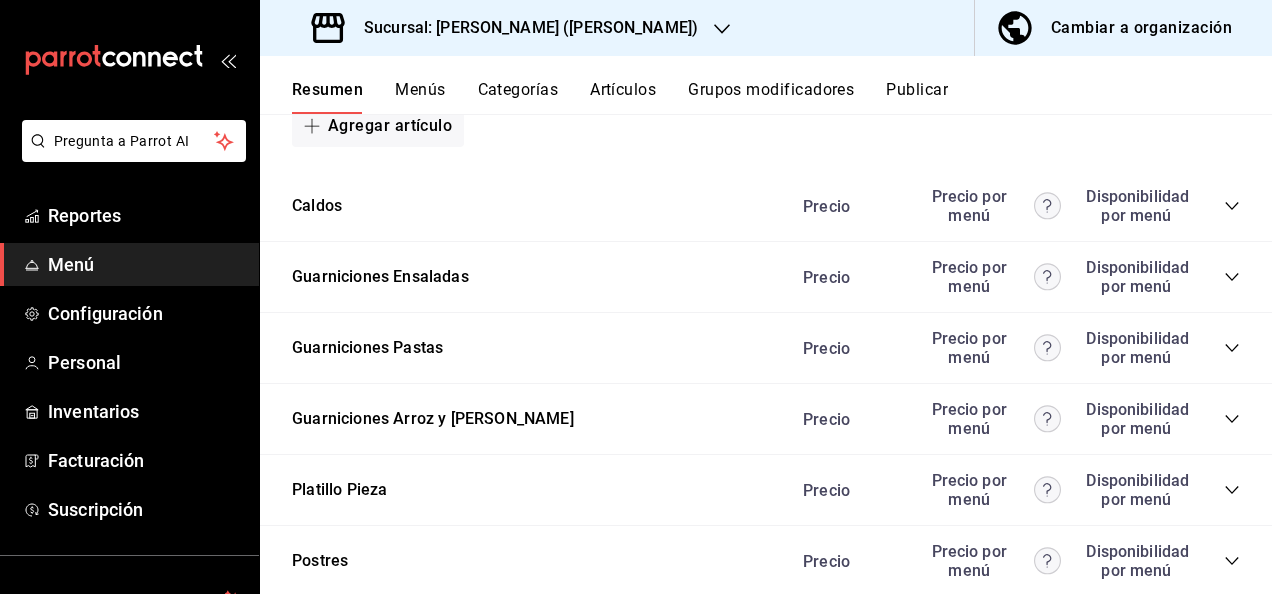 click on "Precio Precio por menú   Disponibilidad por menú" at bounding box center (1011, 206) 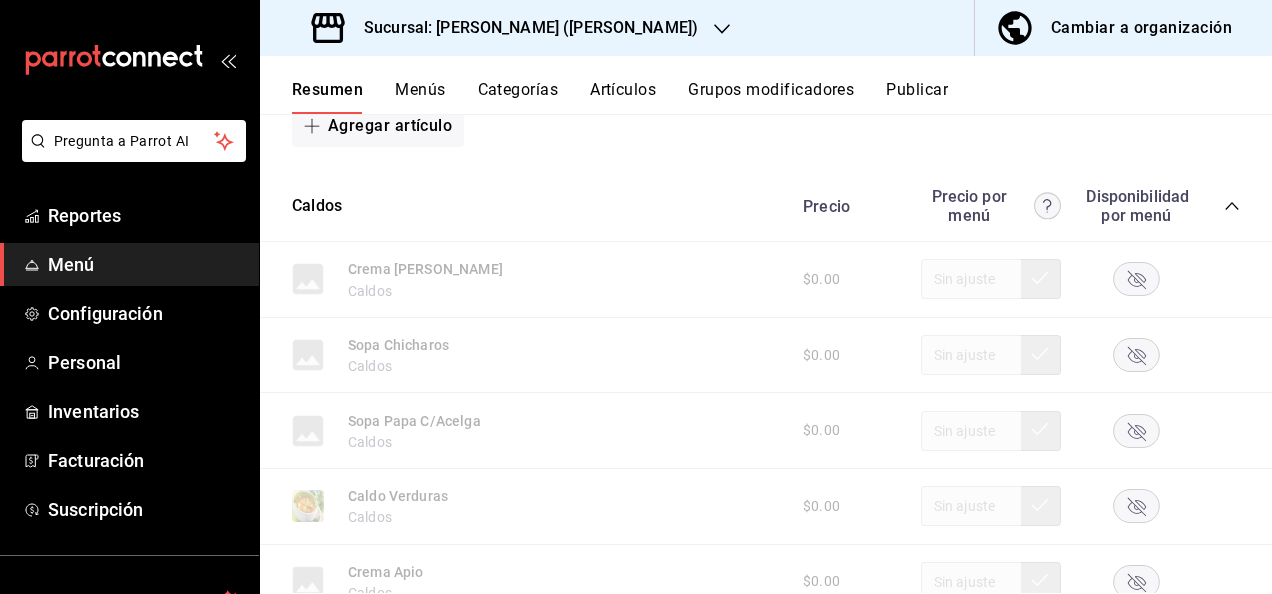 type 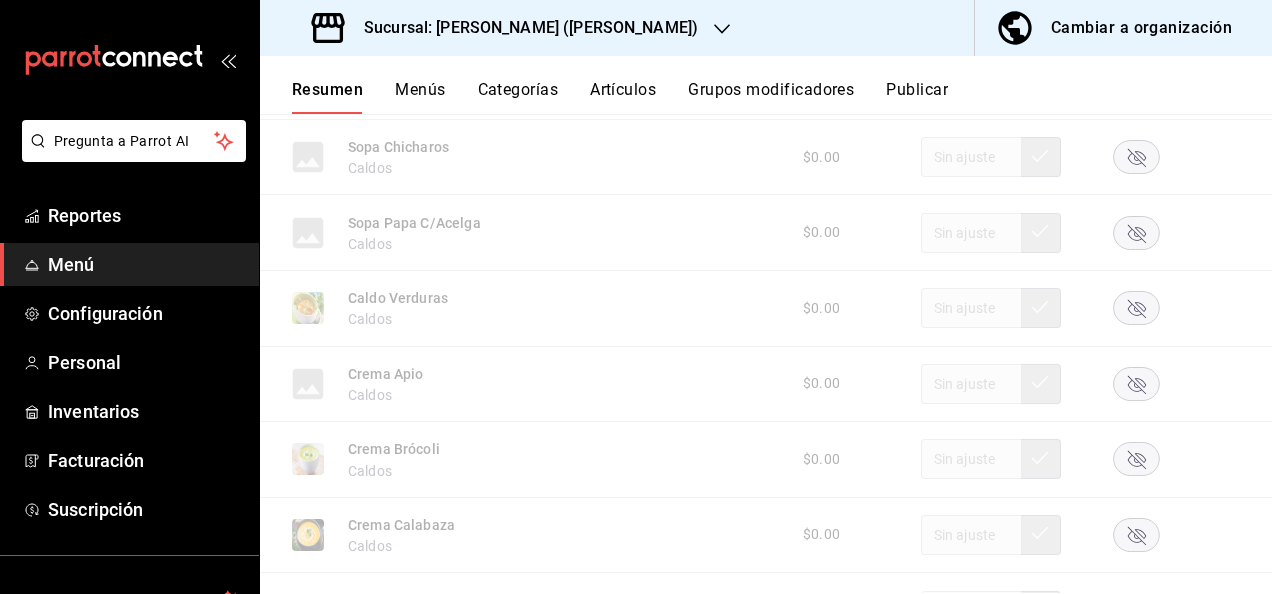 scroll, scrollTop: 4387, scrollLeft: 0, axis: vertical 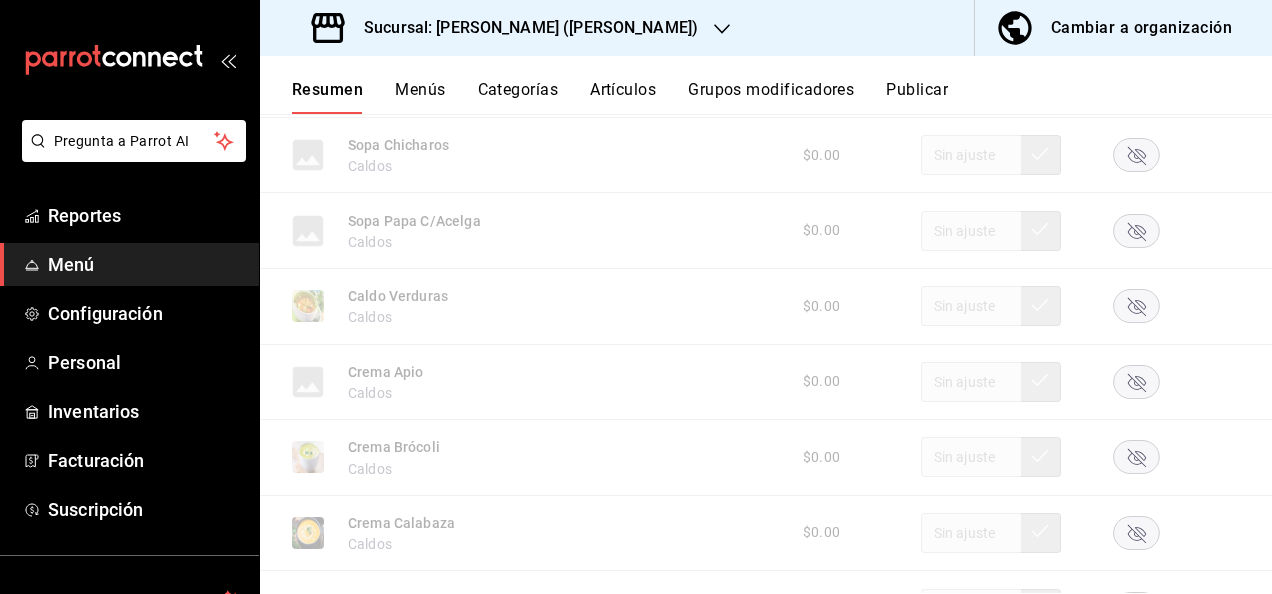 click 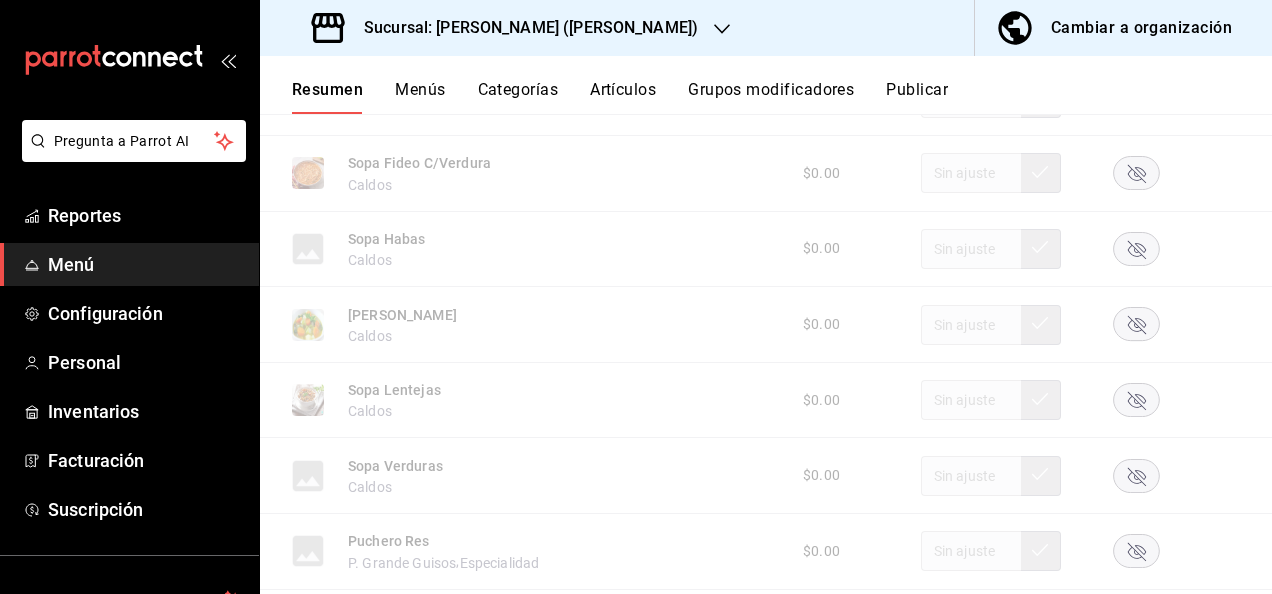 scroll, scrollTop: 5547, scrollLeft: 0, axis: vertical 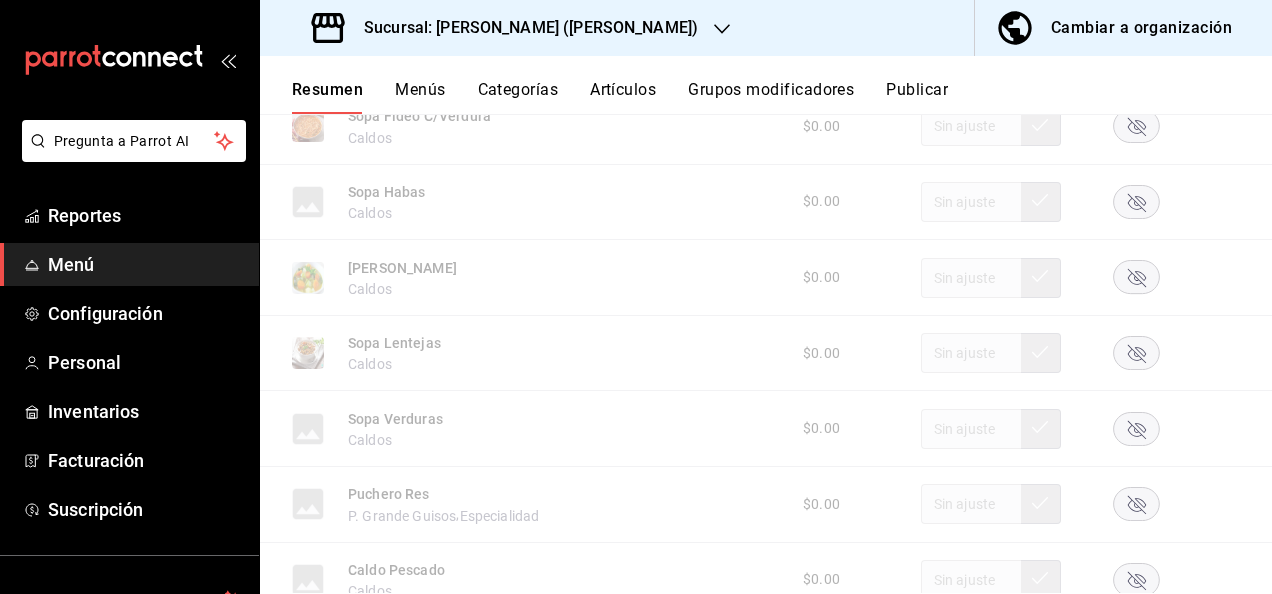 click 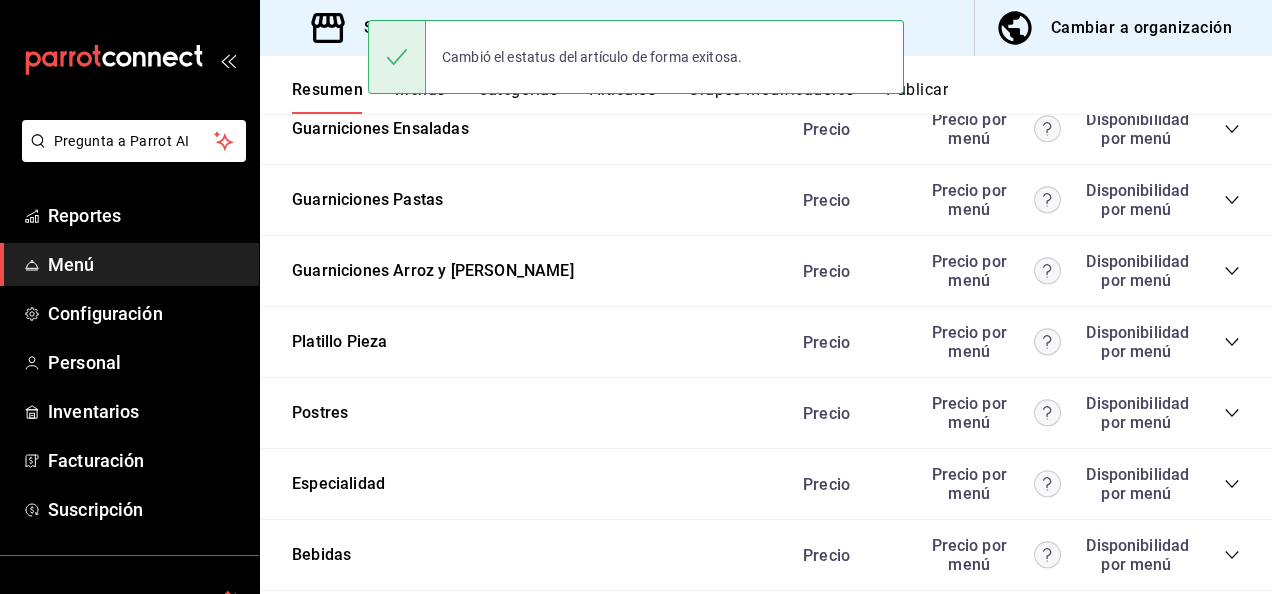 scroll, scrollTop: 6387, scrollLeft: 0, axis: vertical 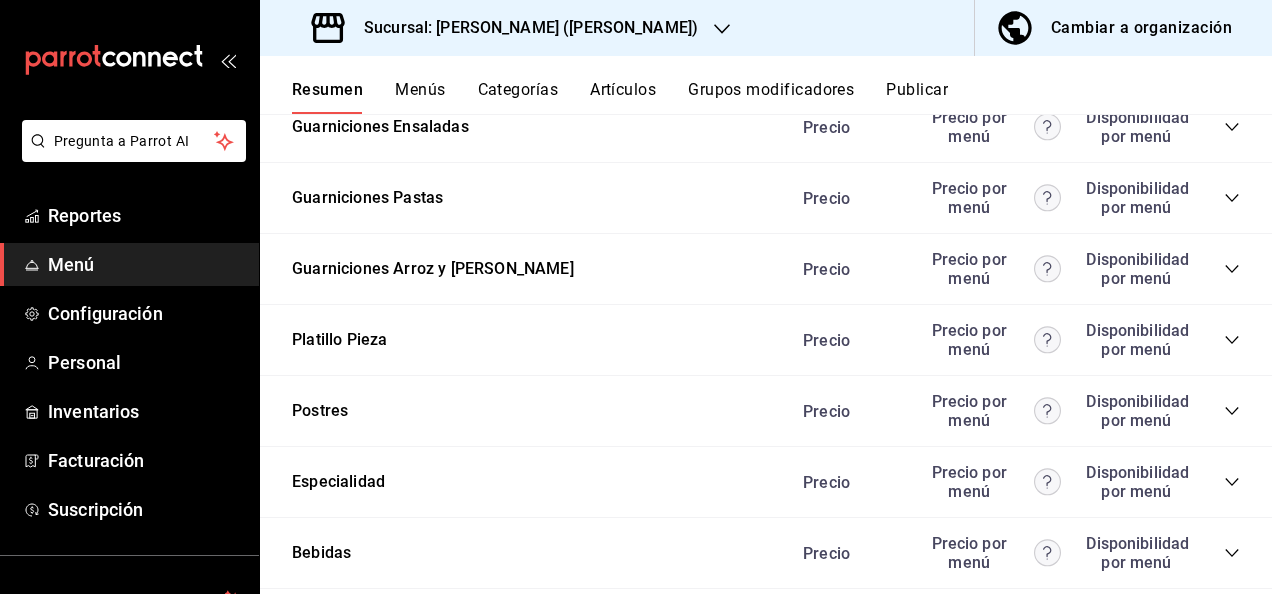 click 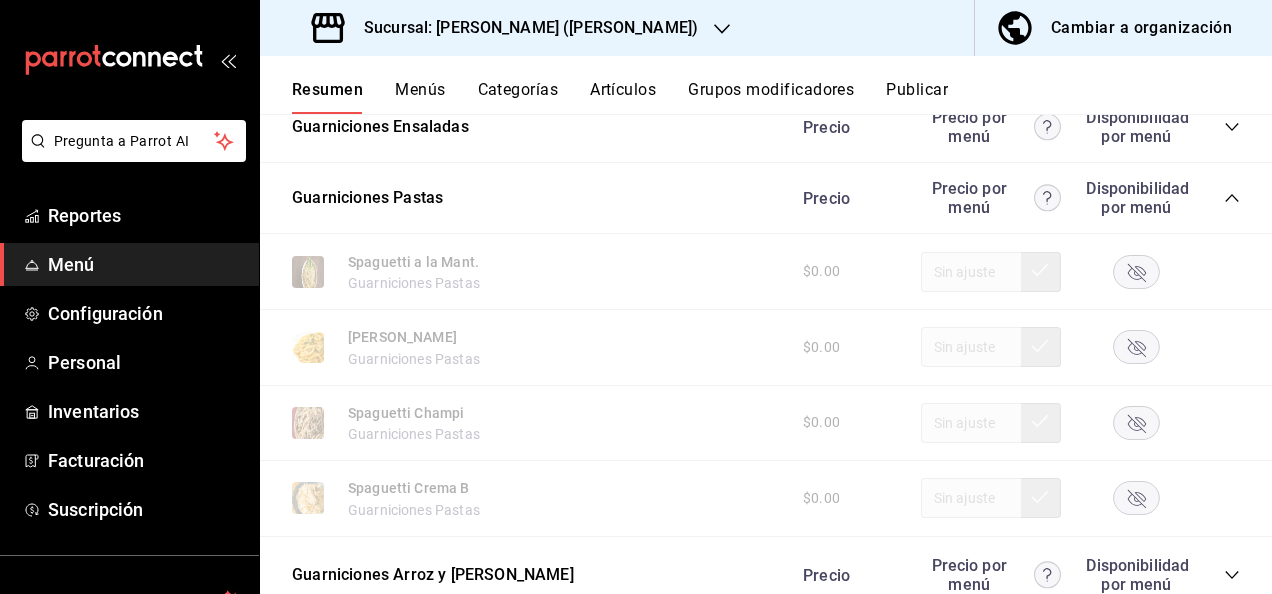 type 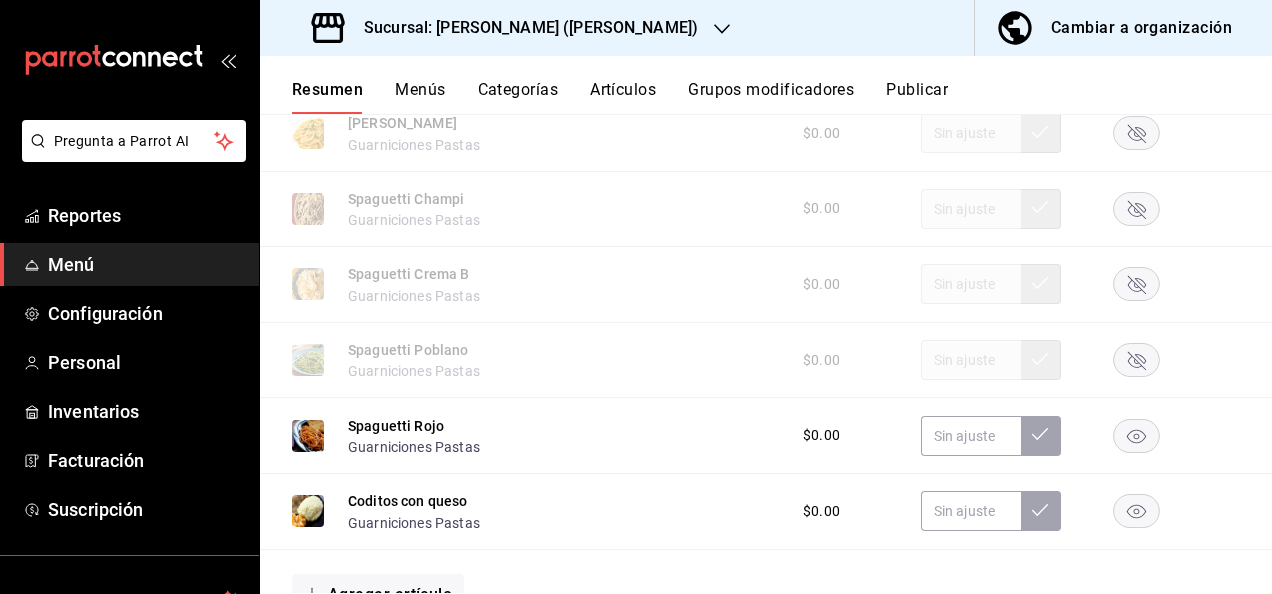 scroll, scrollTop: 6707, scrollLeft: 0, axis: vertical 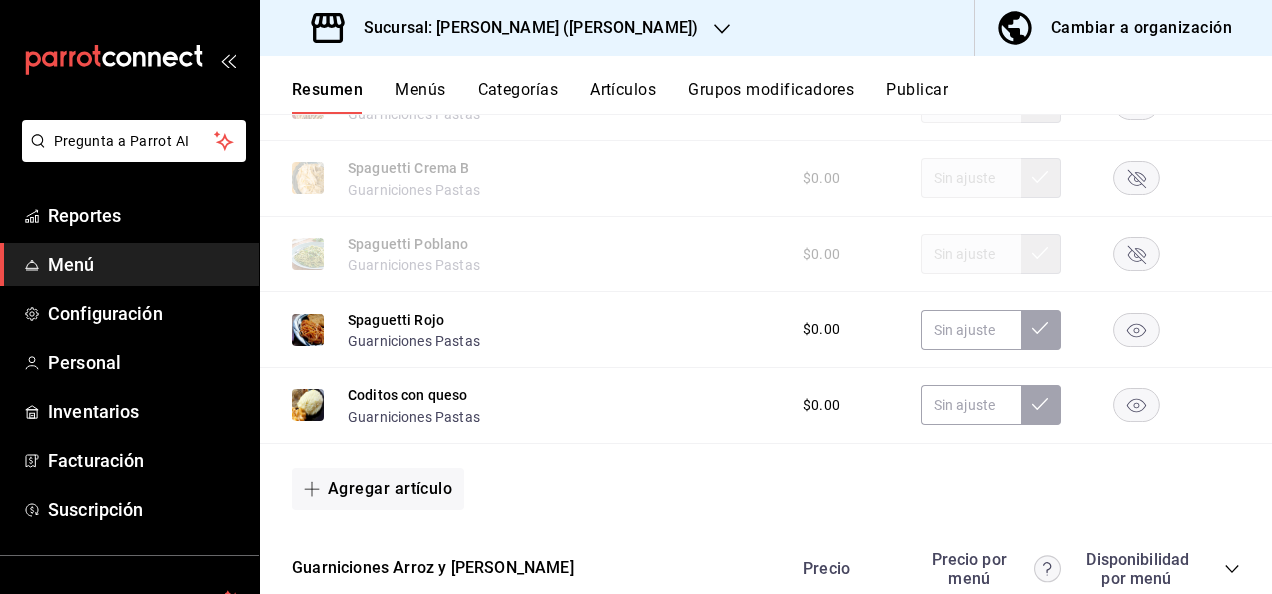 click 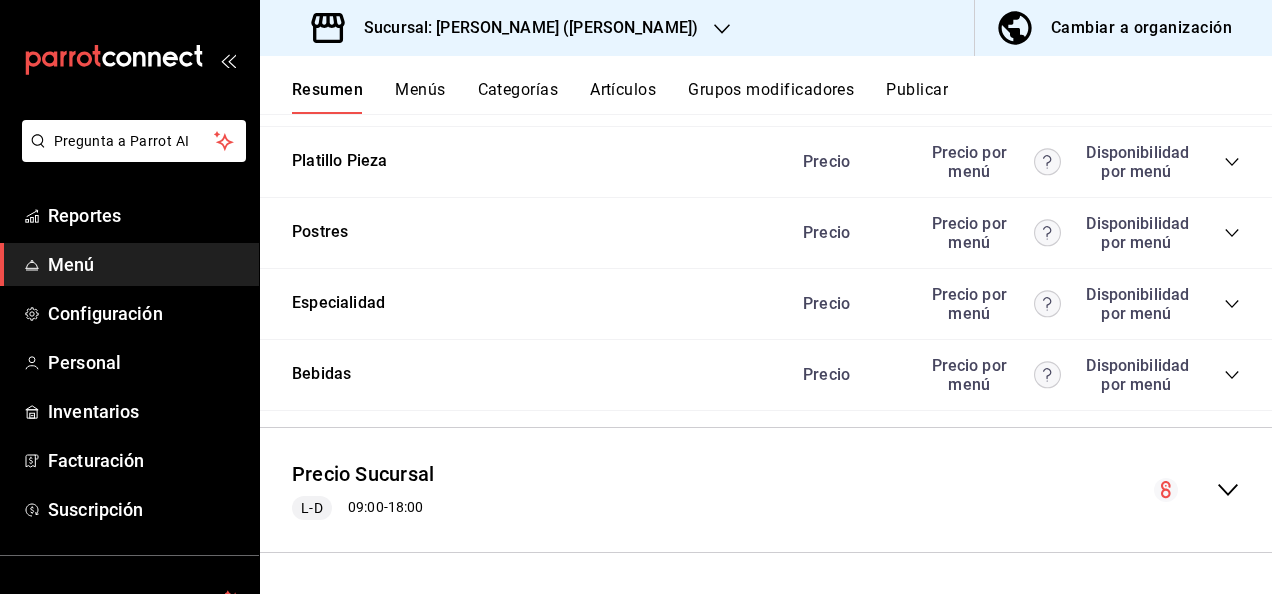 scroll, scrollTop: 7171, scrollLeft: 0, axis: vertical 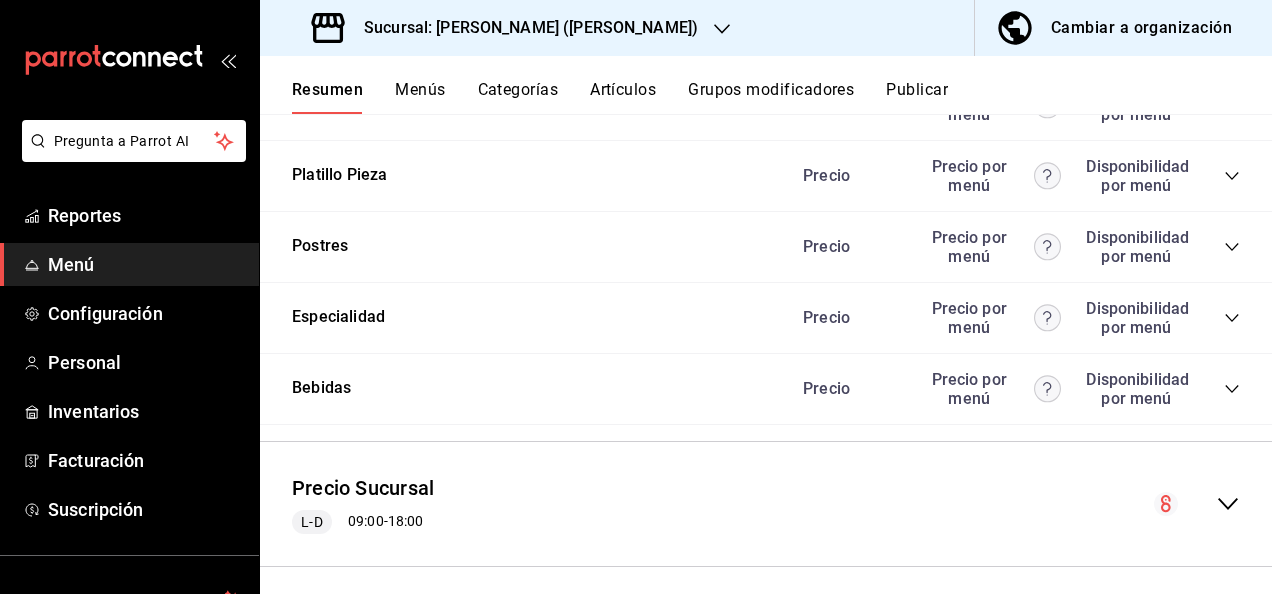 click on "Resumen Menús Categorías Artículos Grupos modificadores Publicar" at bounding box center [766, 85] 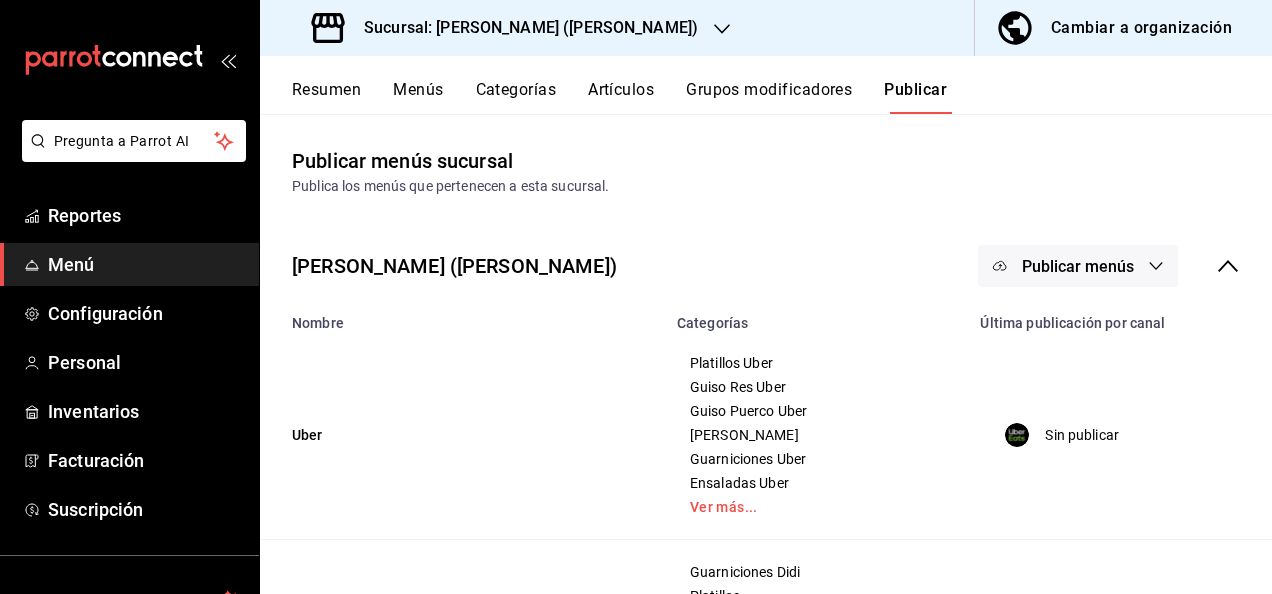 click on "Publicar menús" at bounding box center (1078, 266) 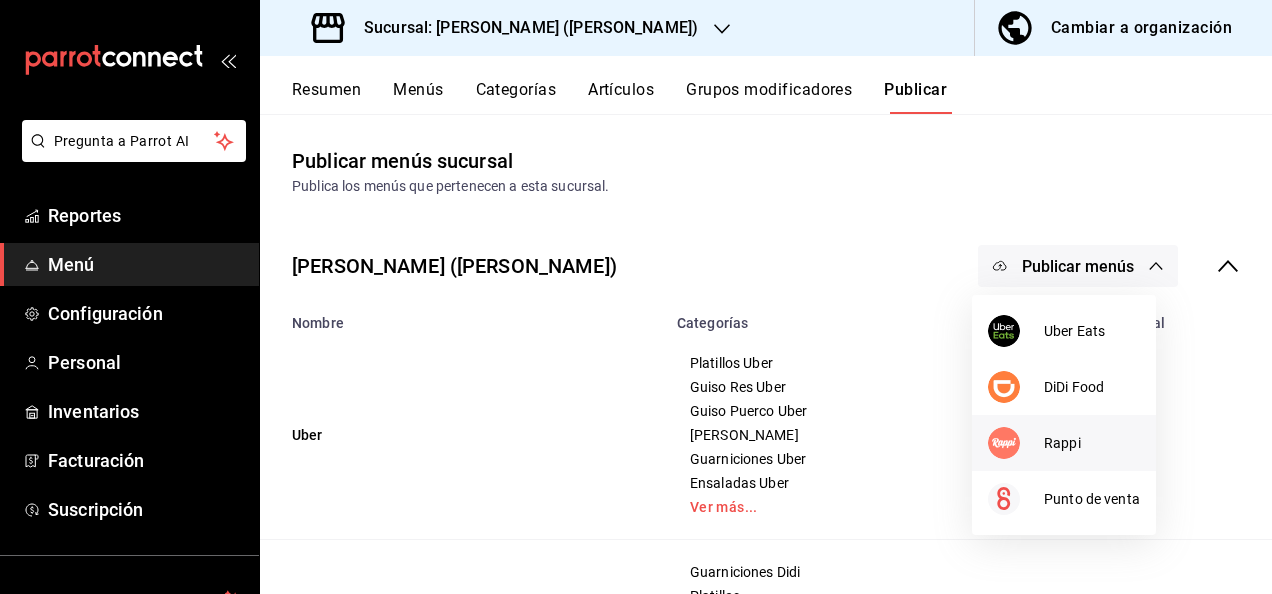 click on "Rappi" at bounding box center (1092, 443) 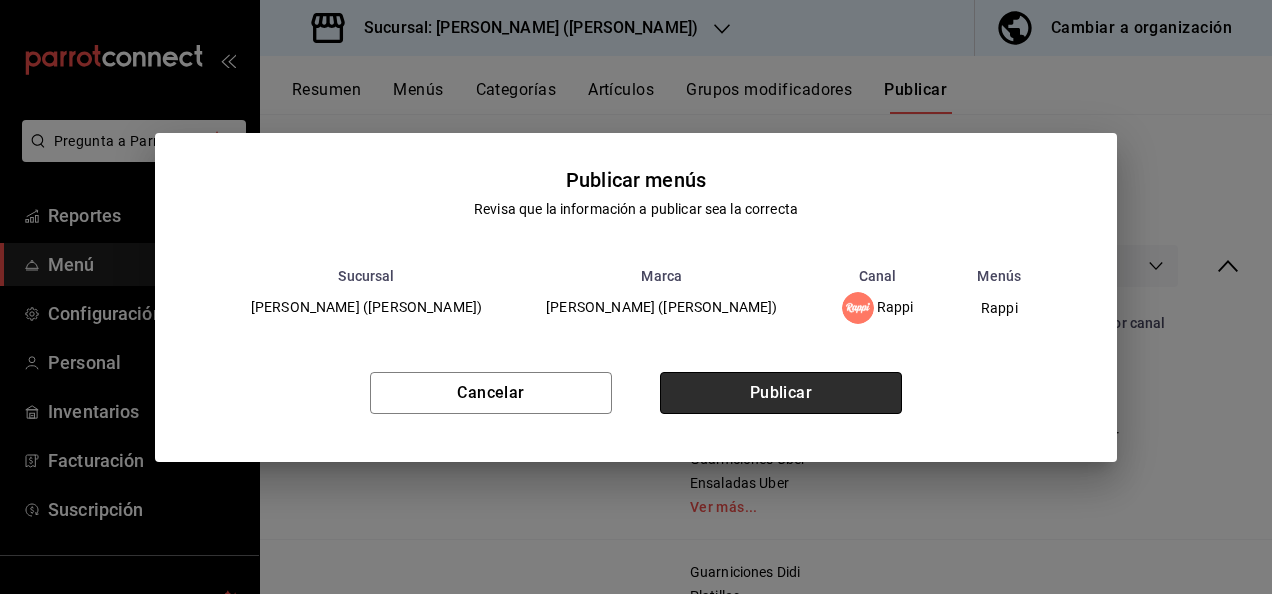 click on "Publicar" at bounding box center [781, 393] 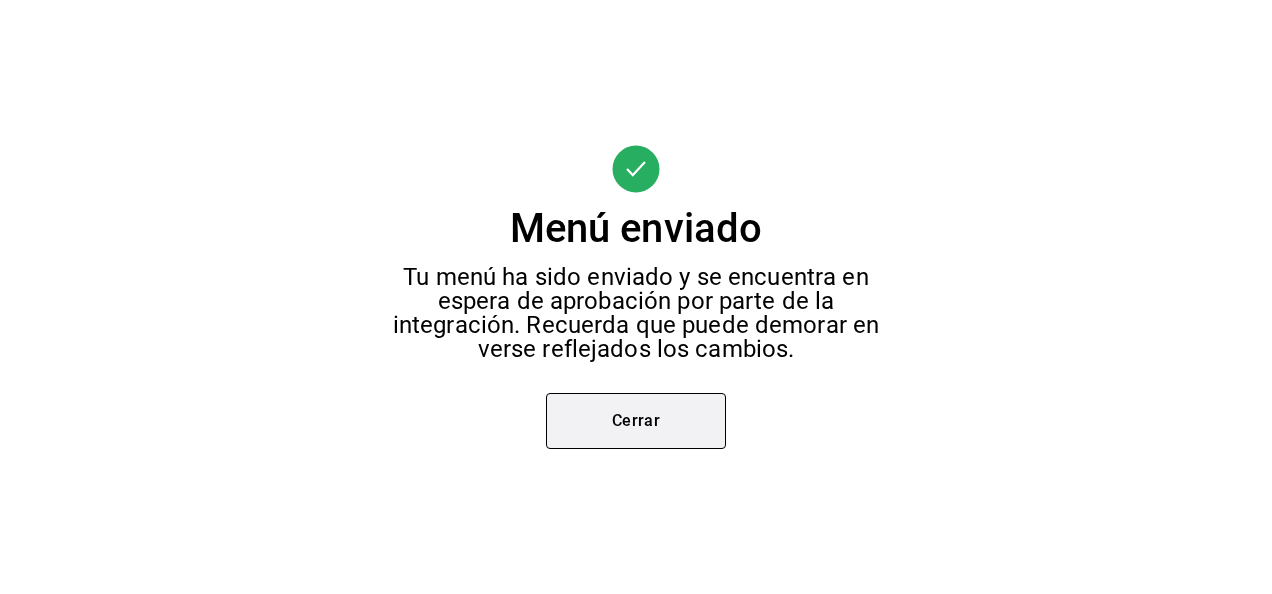 click on "Cerrar" at bounding box center [636, 421] 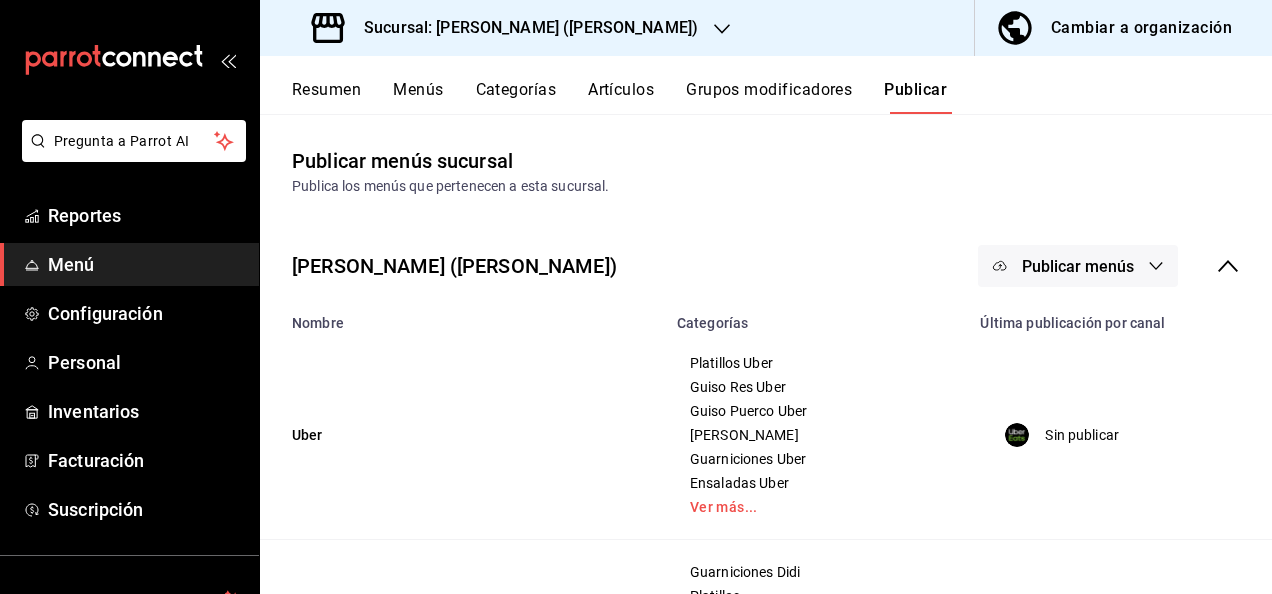 click on "Sucursal: [PERSON_NAME] ([PERSON_NAME])" at bounding box center [523, 28] 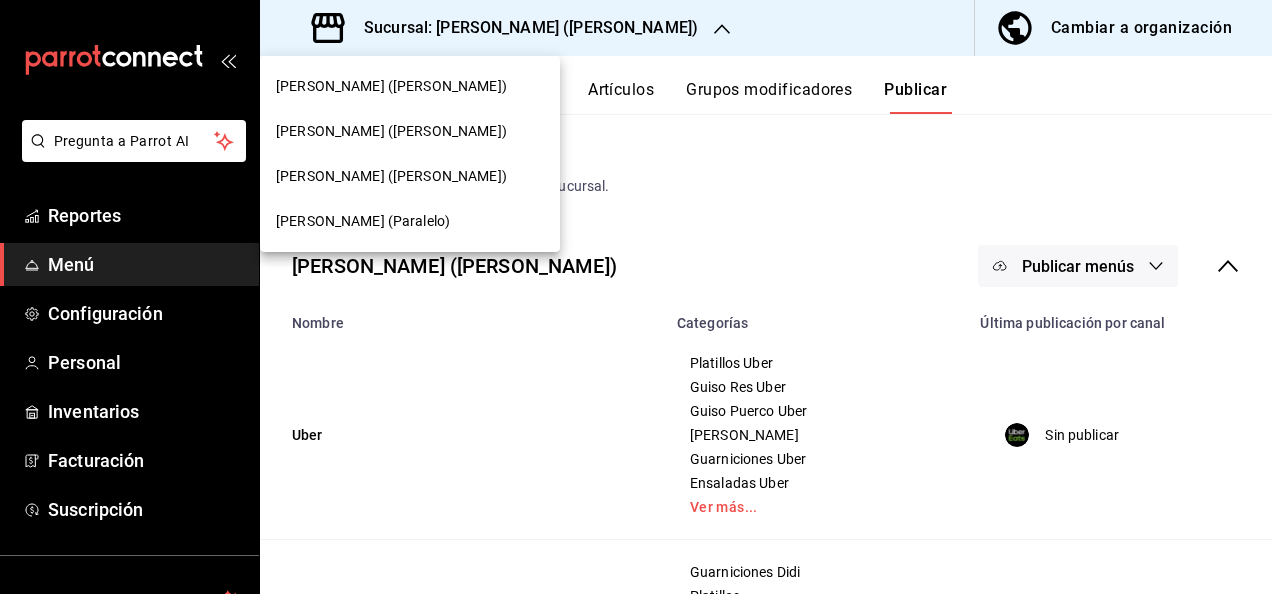 click on "[PERSON_NAME] (Paralelo)" at bounding box center (363, 221) 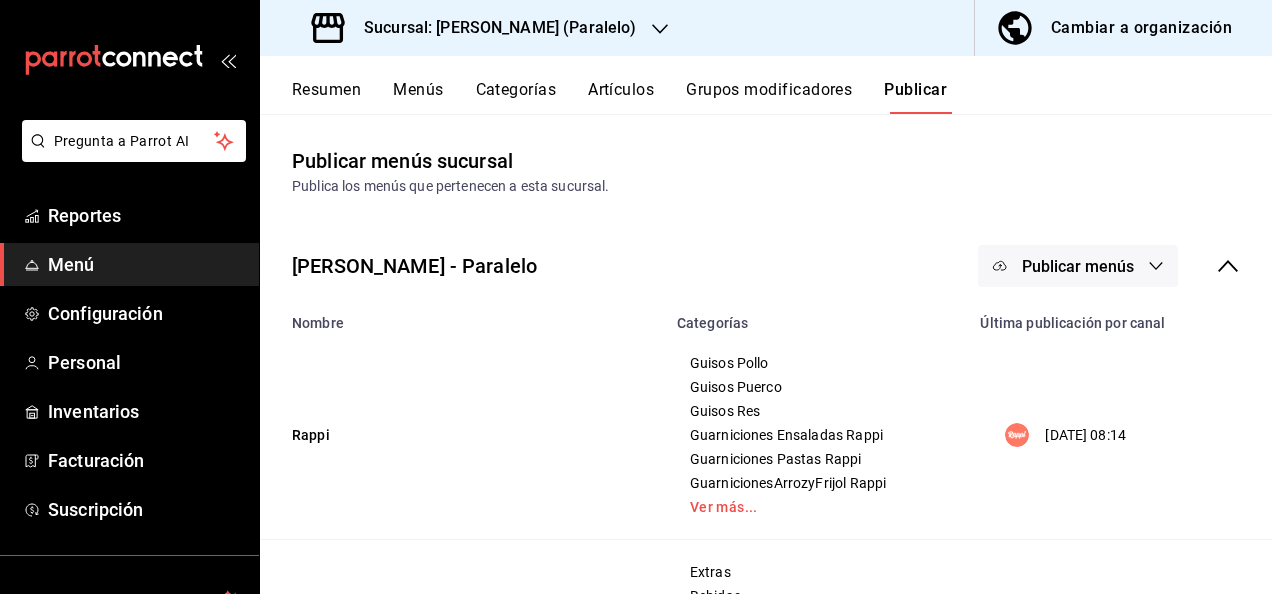 click on "Resumen" at bounding box center (326, 97) 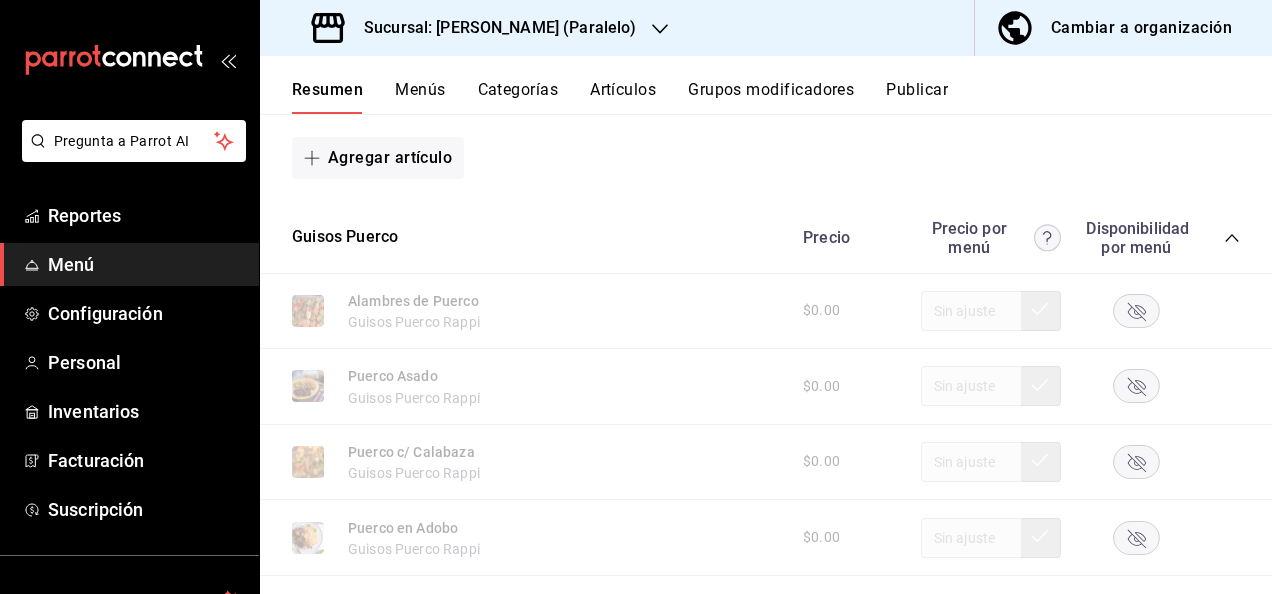 scroll, scrollTop: 1720, scrollLeft: 0, axis: vertical 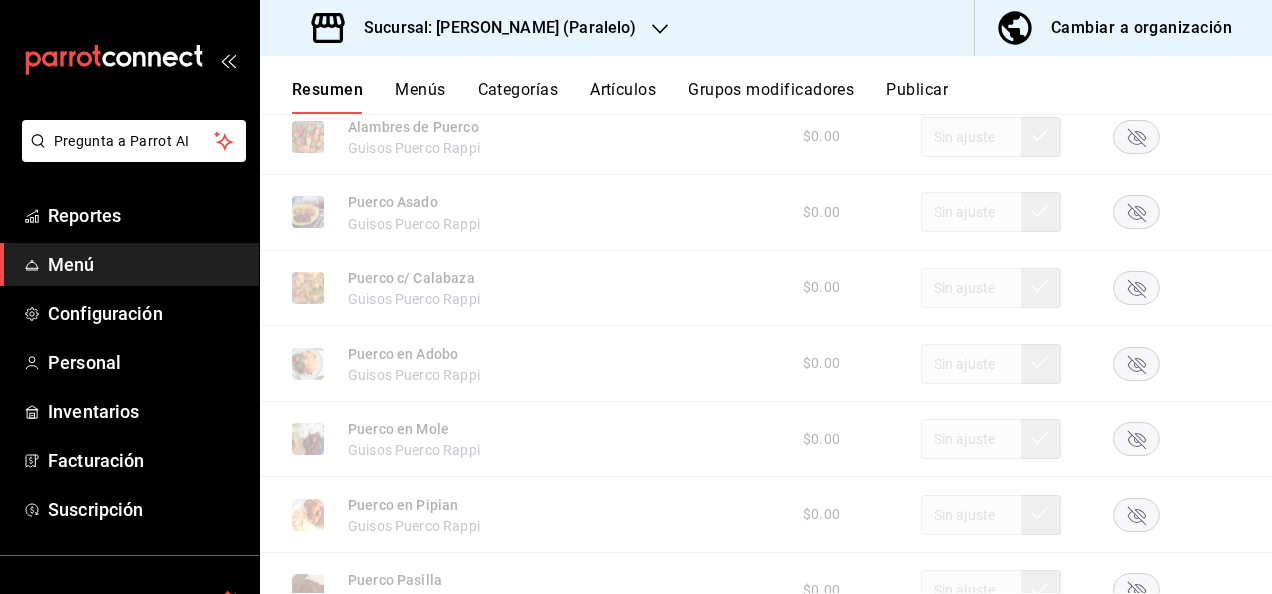 click 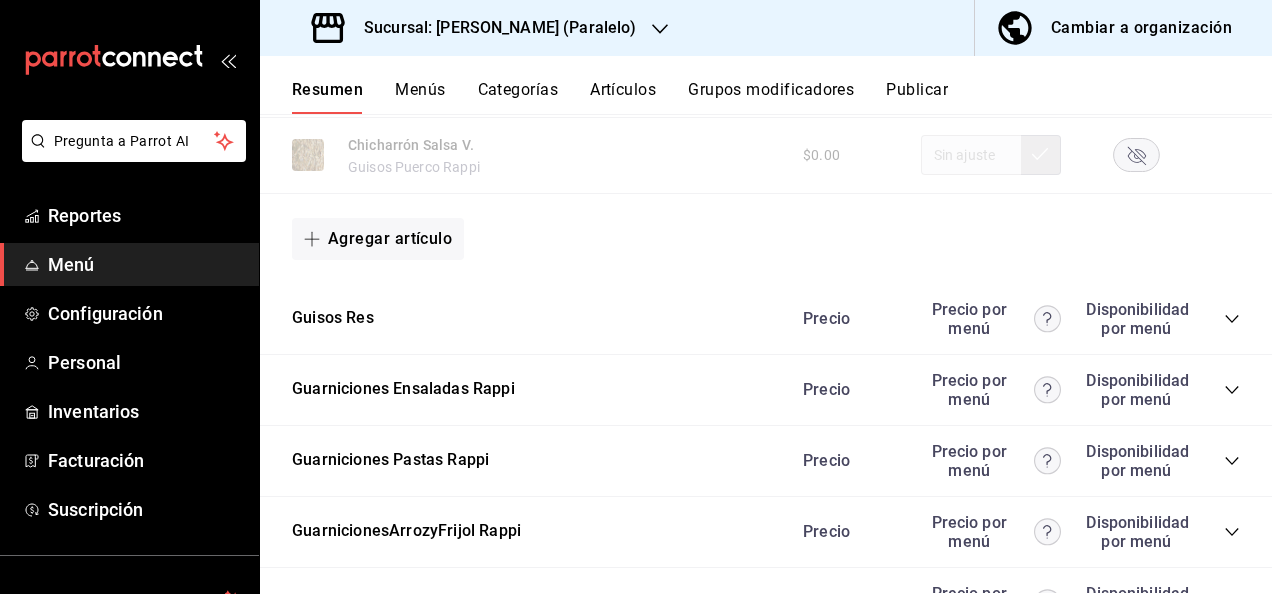 scroll, scrollTop: 2560, scrollLeft: 0, axis: vertical 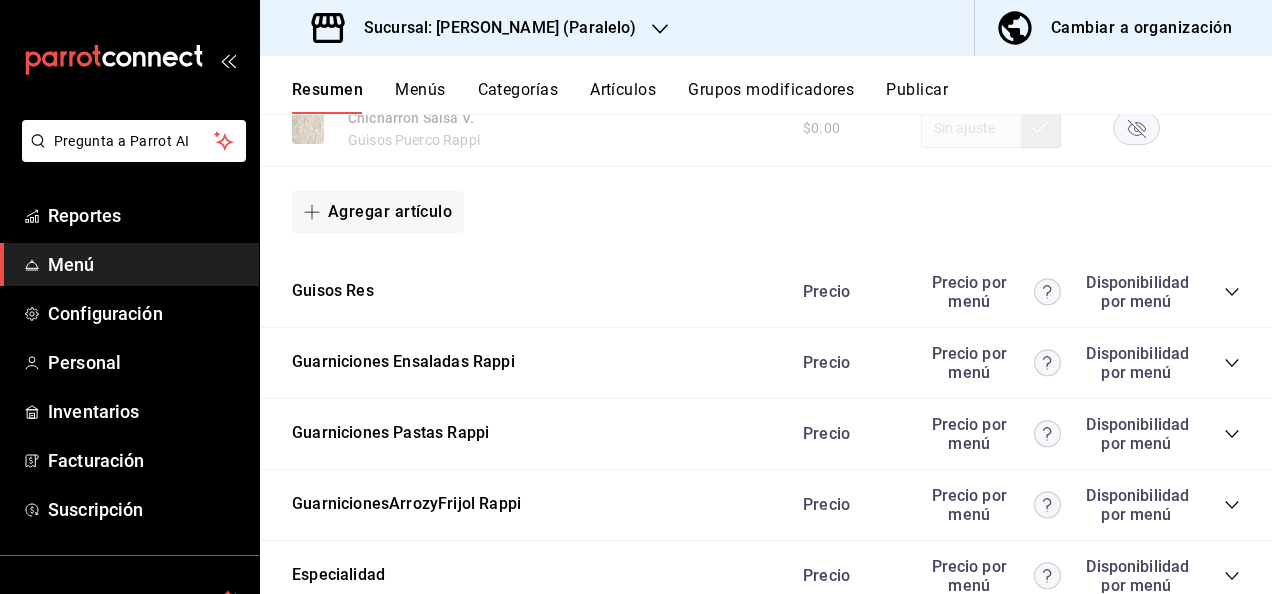 click 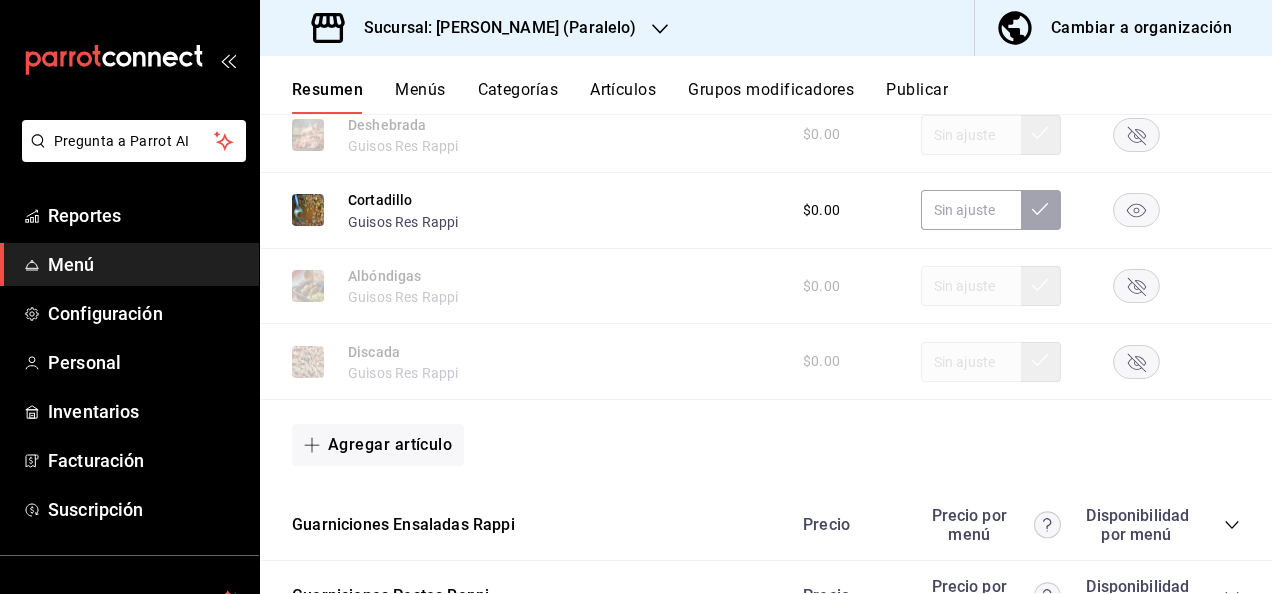 scroll, scrollTop: 3586, scrollLeft: 0, axis: vertical 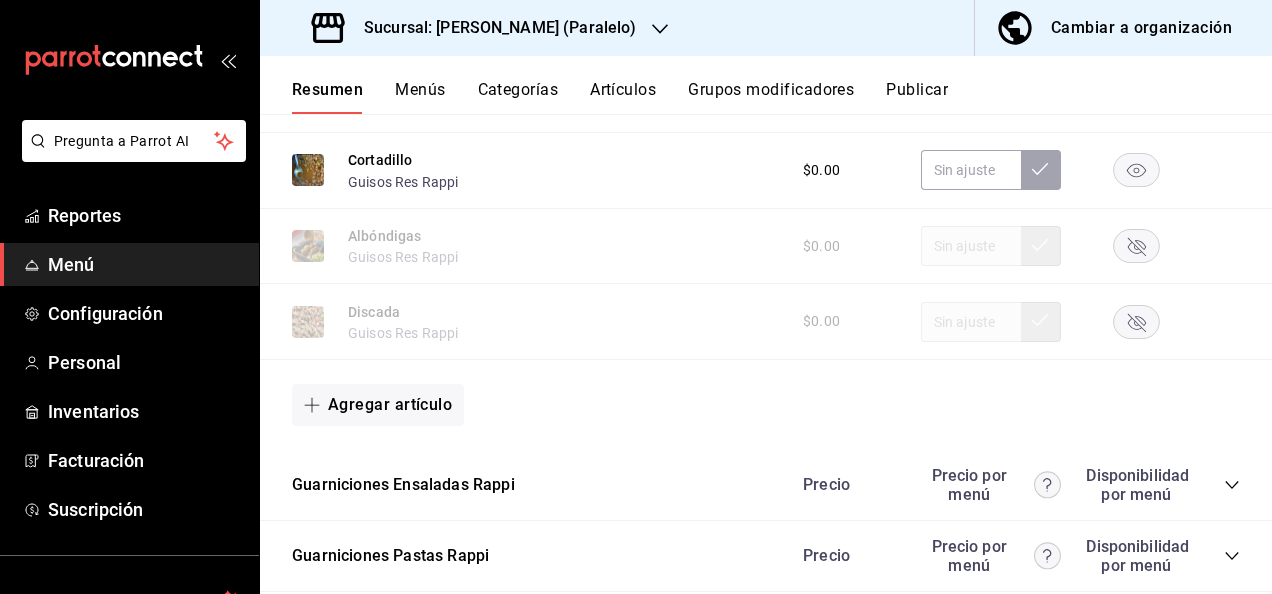 click 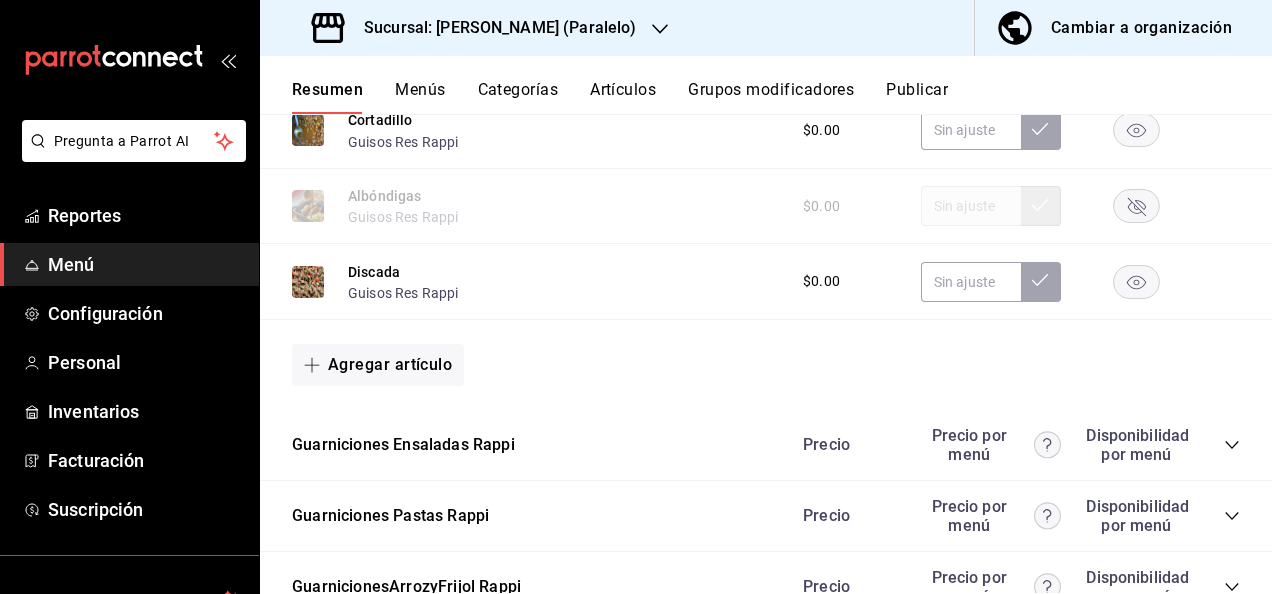 scroll, scrollTop: 3746, scrollLeft: 0, axis: vertical 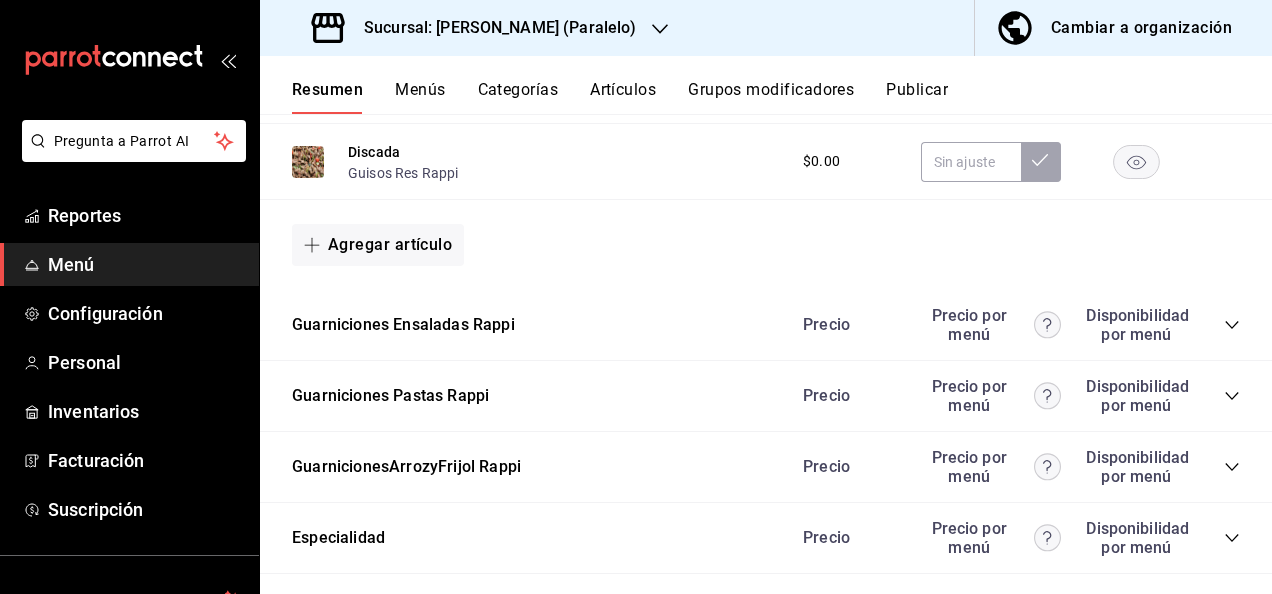 click 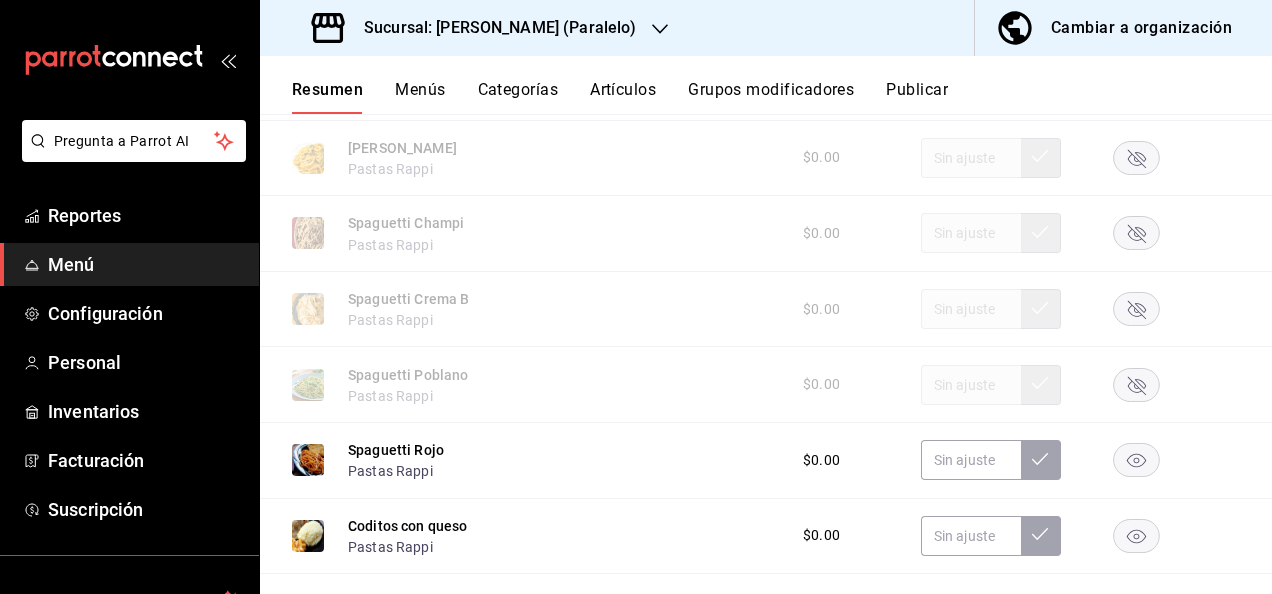 scroll, scrollTop: 4186, scrollLeft: 0, axis: vertical 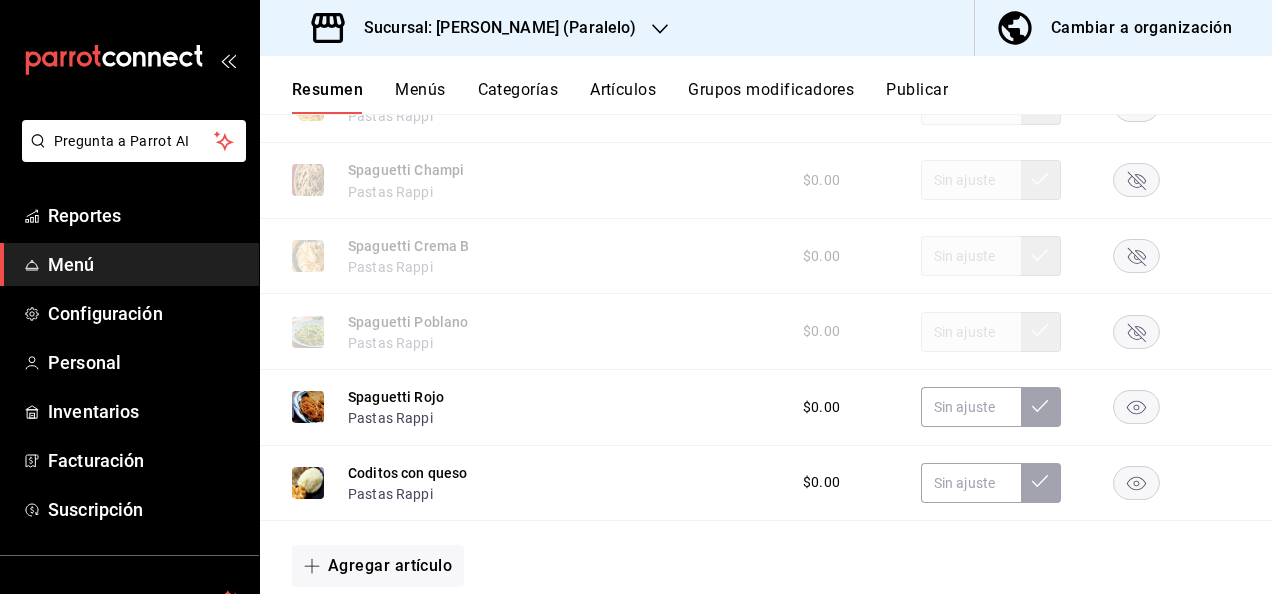 click 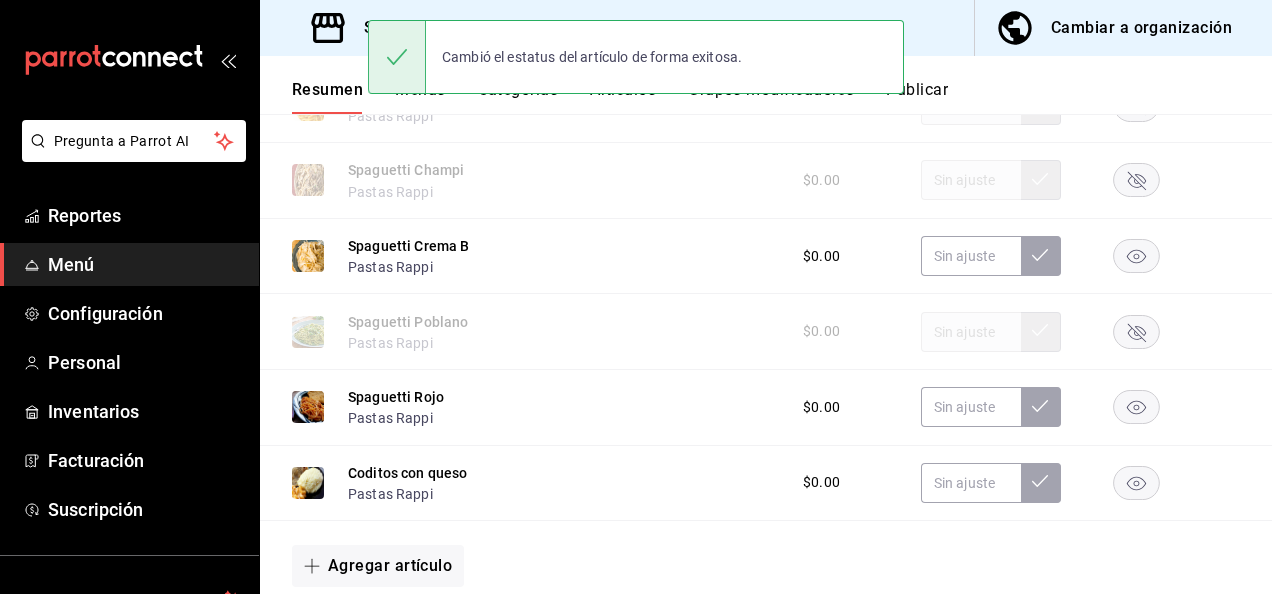 click on "Publicar" at bounding box center [917, 97] 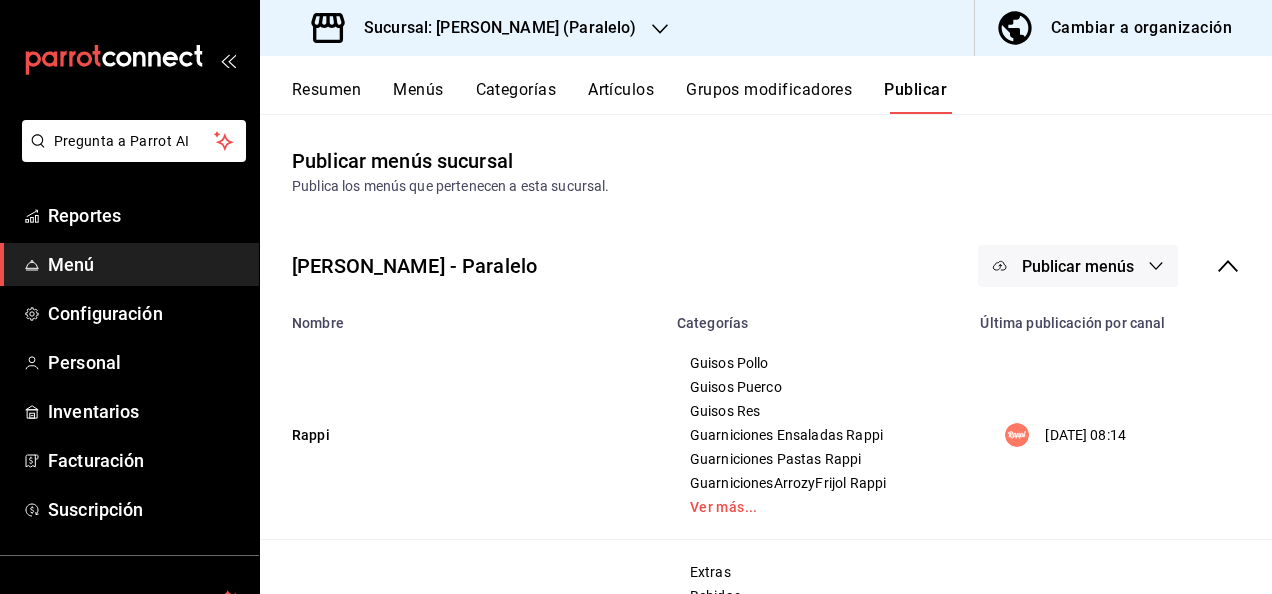 click on "Publicar menús" at bounding box center (1078, 266) 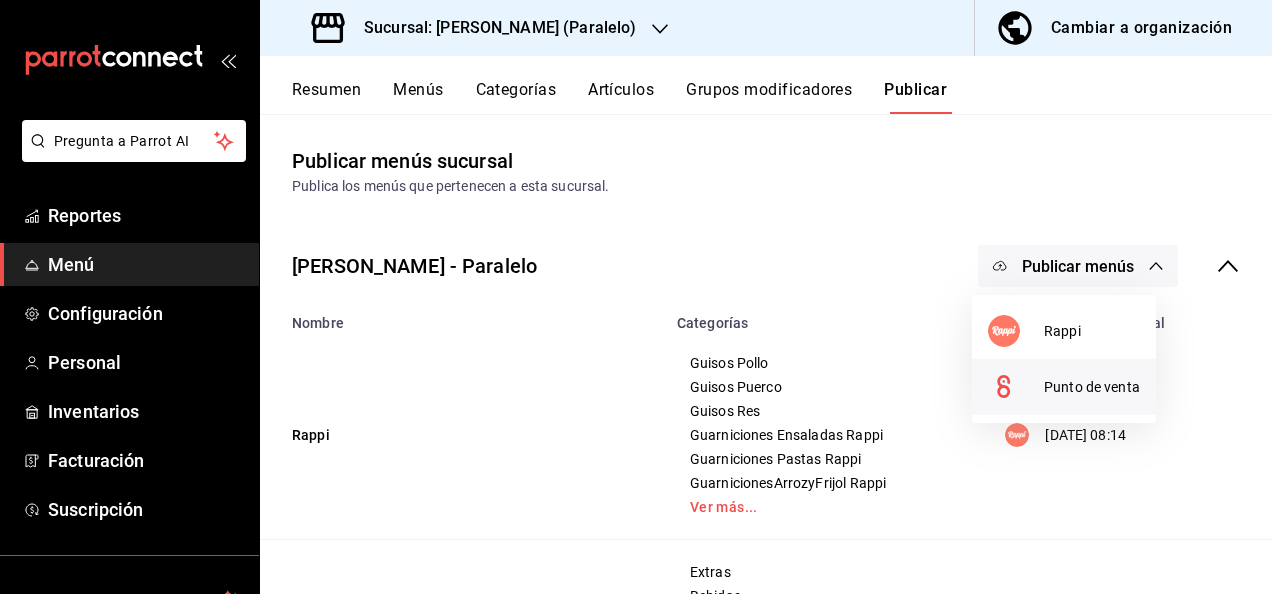 click at bounding box center (1016, 387) 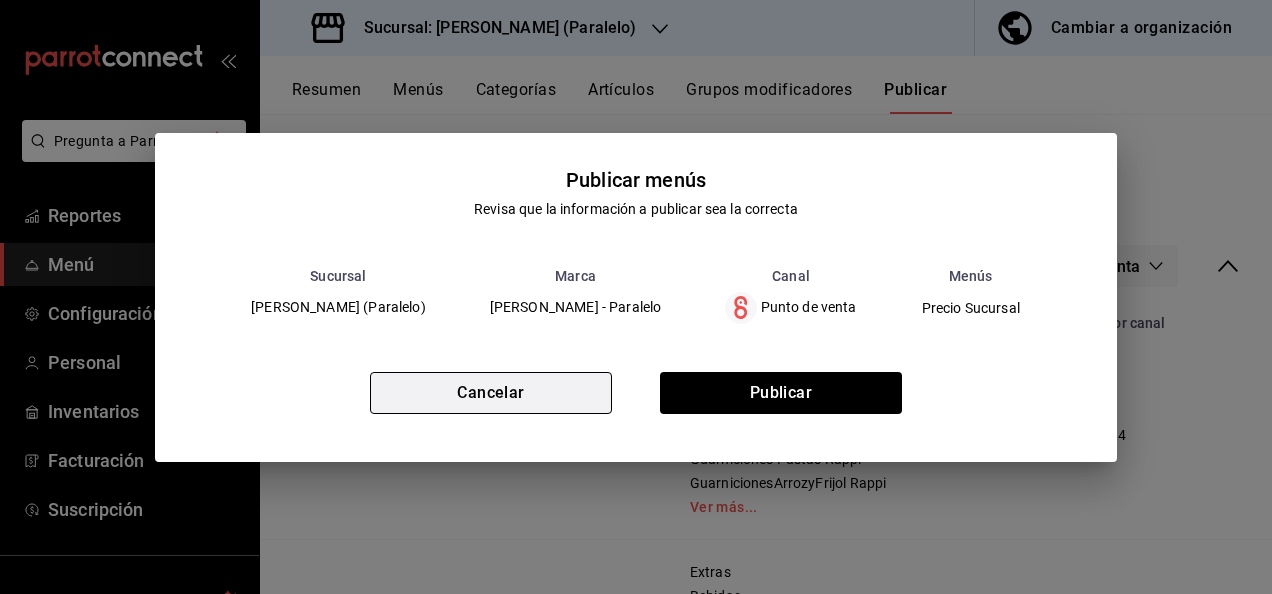 click on "Cancelar" at bounding box center (491, 393) 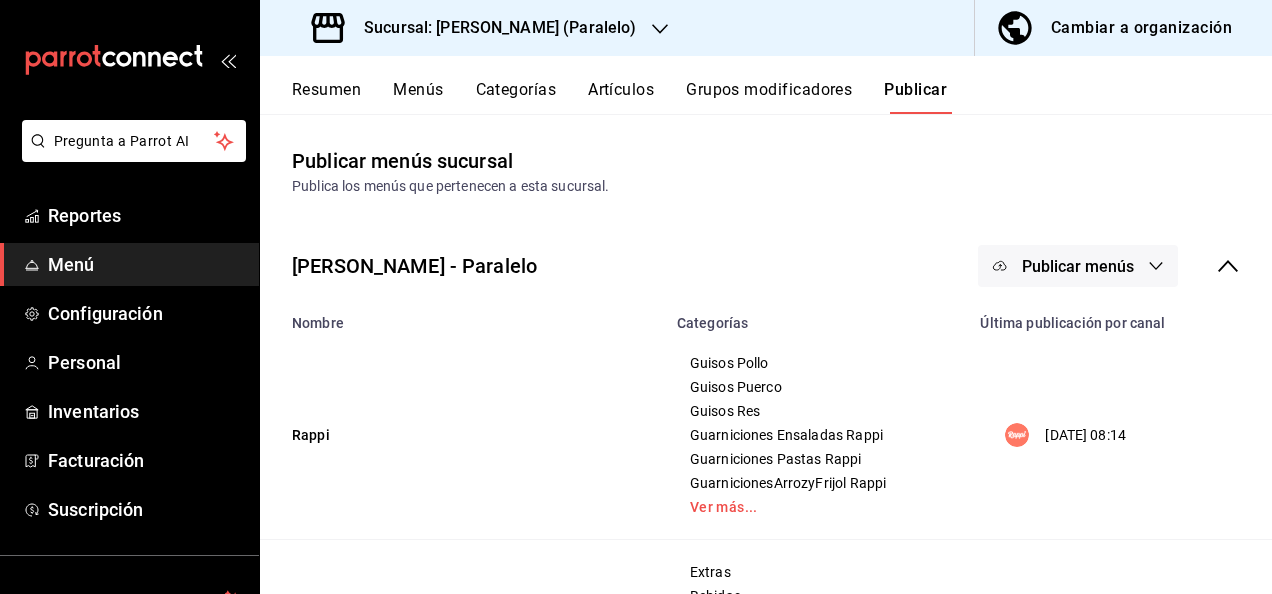 click on "Publicar menús" at bounding box center (1078, 266) 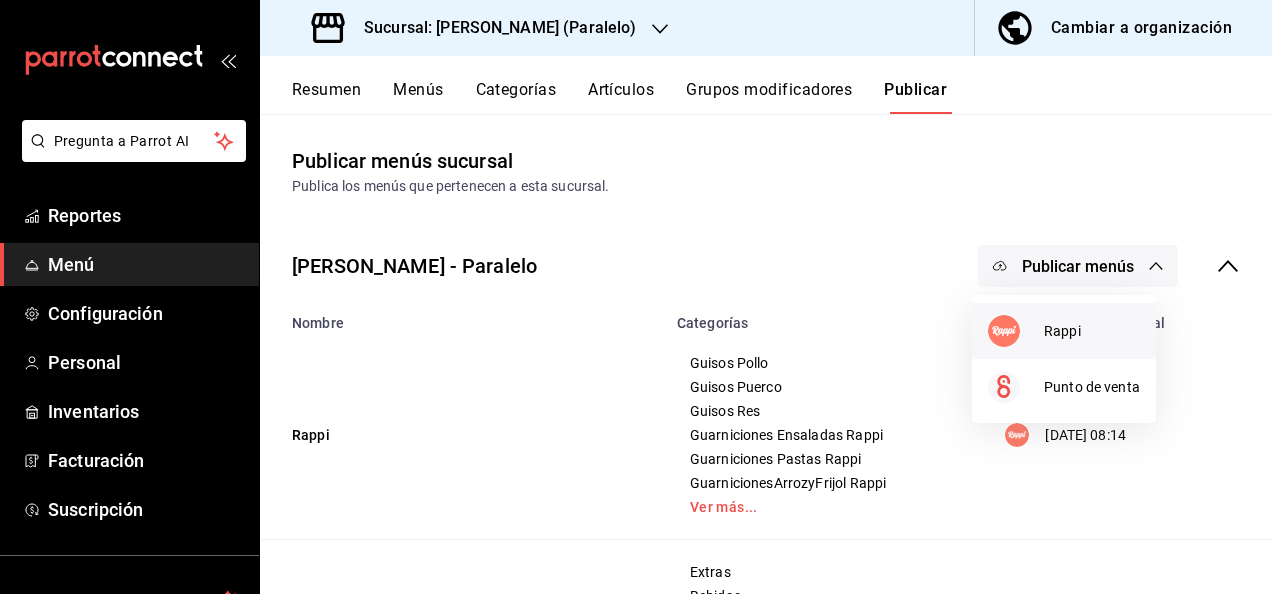 click on "Rappi" at bounding box center (1092, 331) 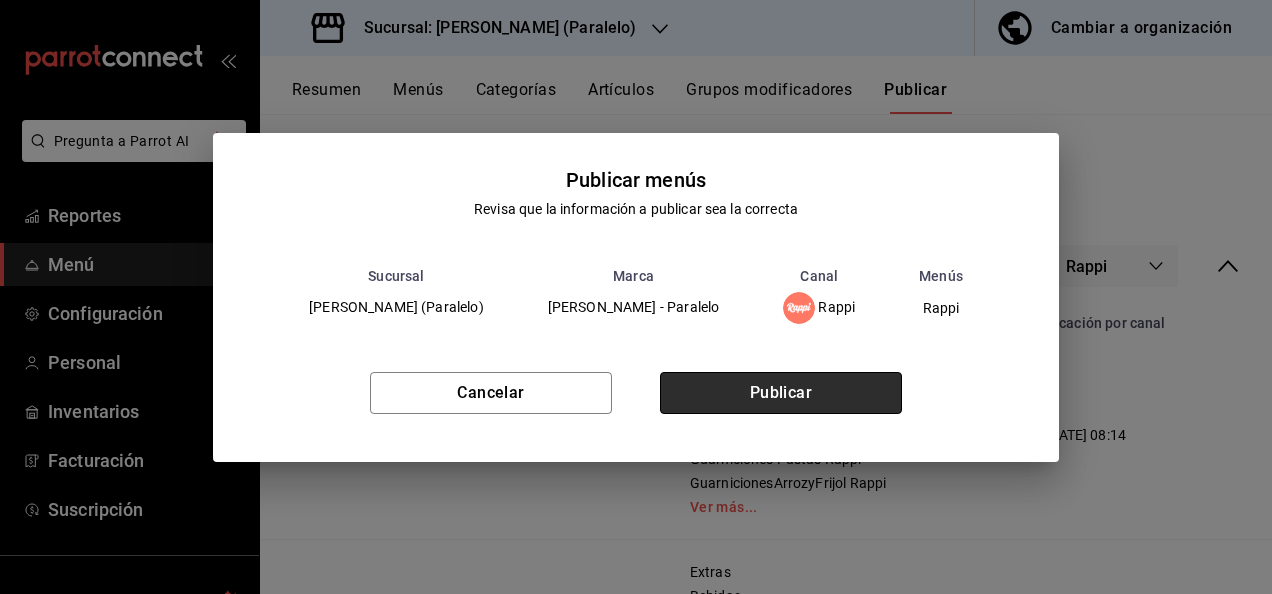 click on "Publicar" at bounding box center (781, 393) 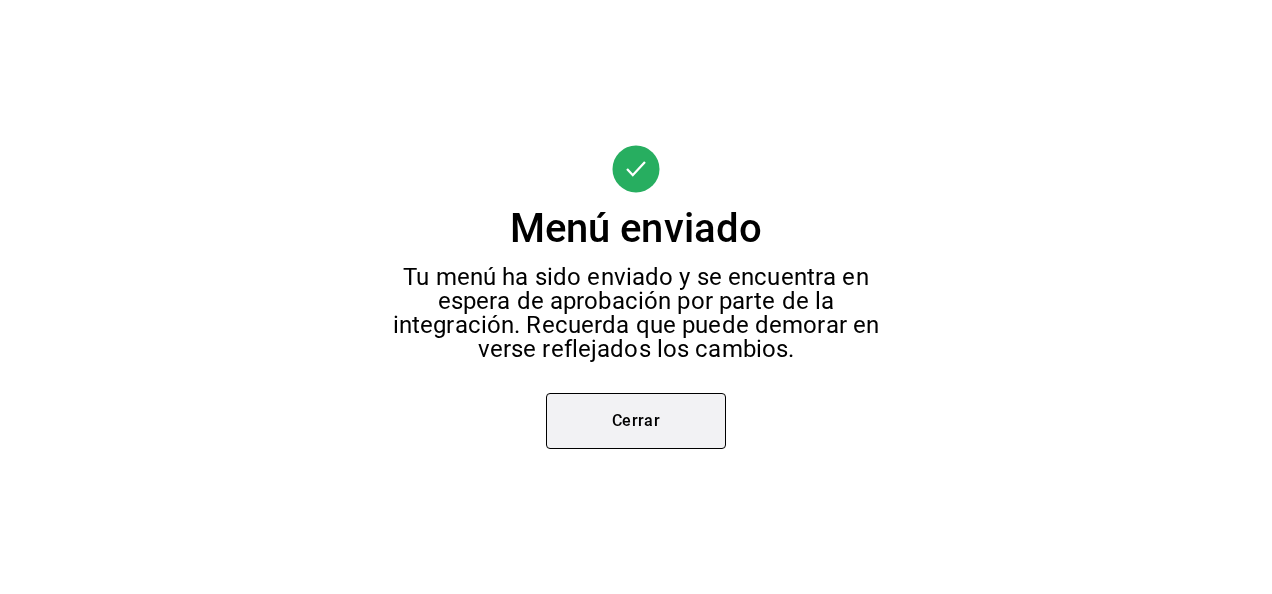 click on "Cerrar" at bounding box center [636, 421] 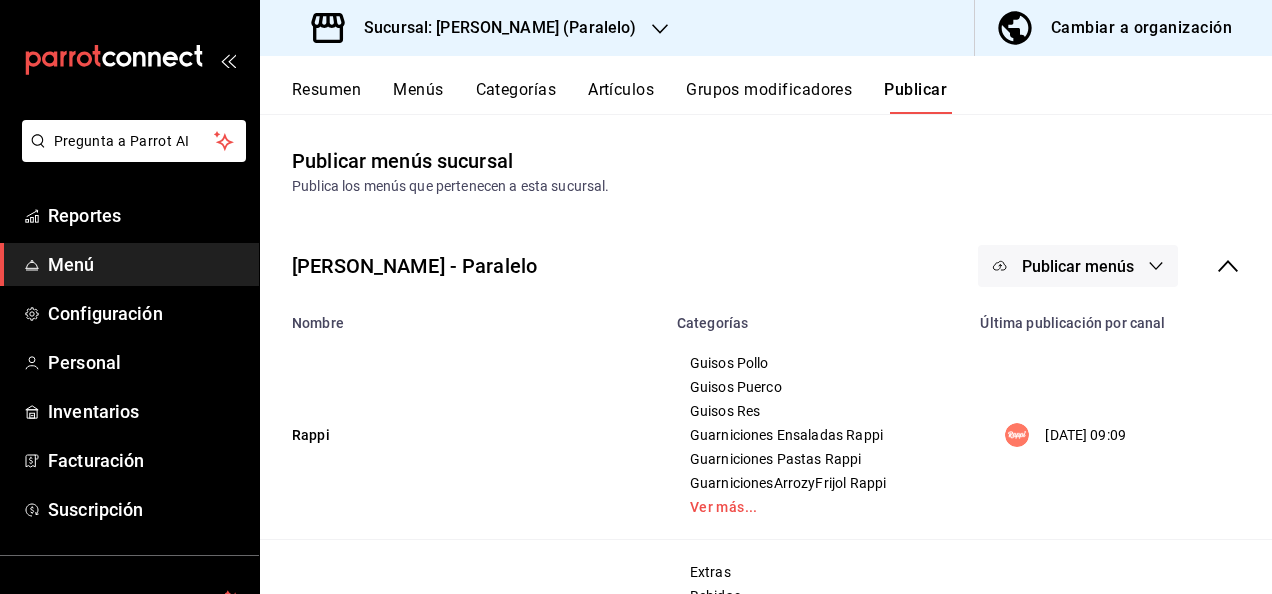 click on "Sucursal: [PERSON_NAME] (Paralelo)" at bounding box center [476, 28] 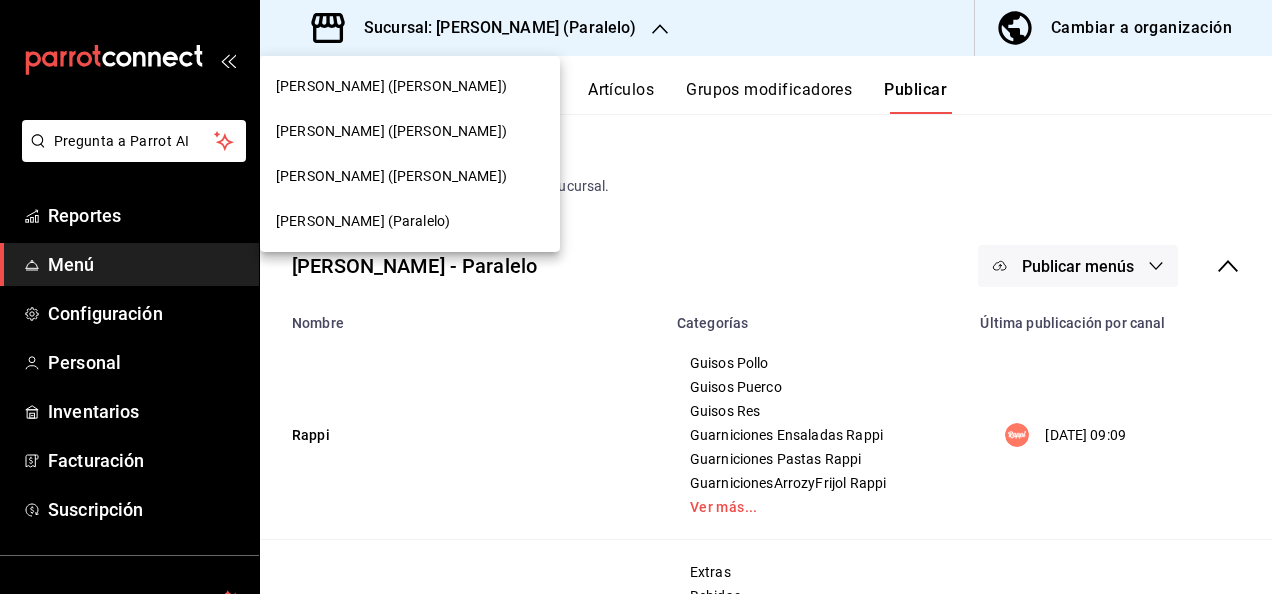 click on "[PERSON_NAME] ([PERSON_NAME])" at bounding box center (410, 86) 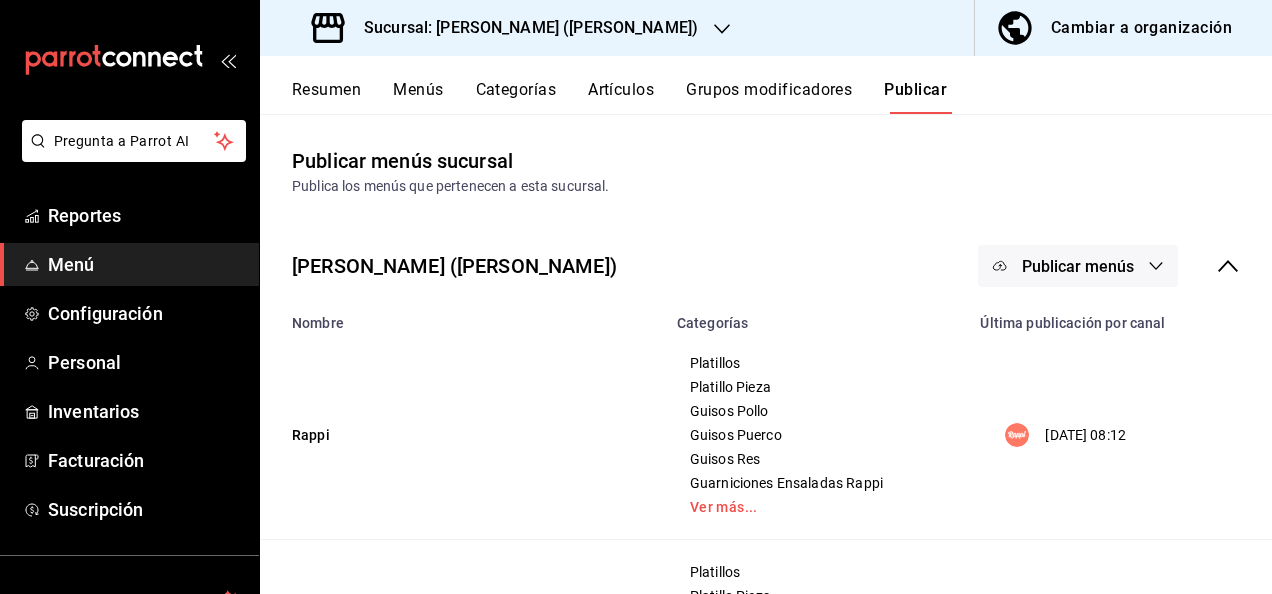 click on "Resumen" at bounding box center [326, 97] 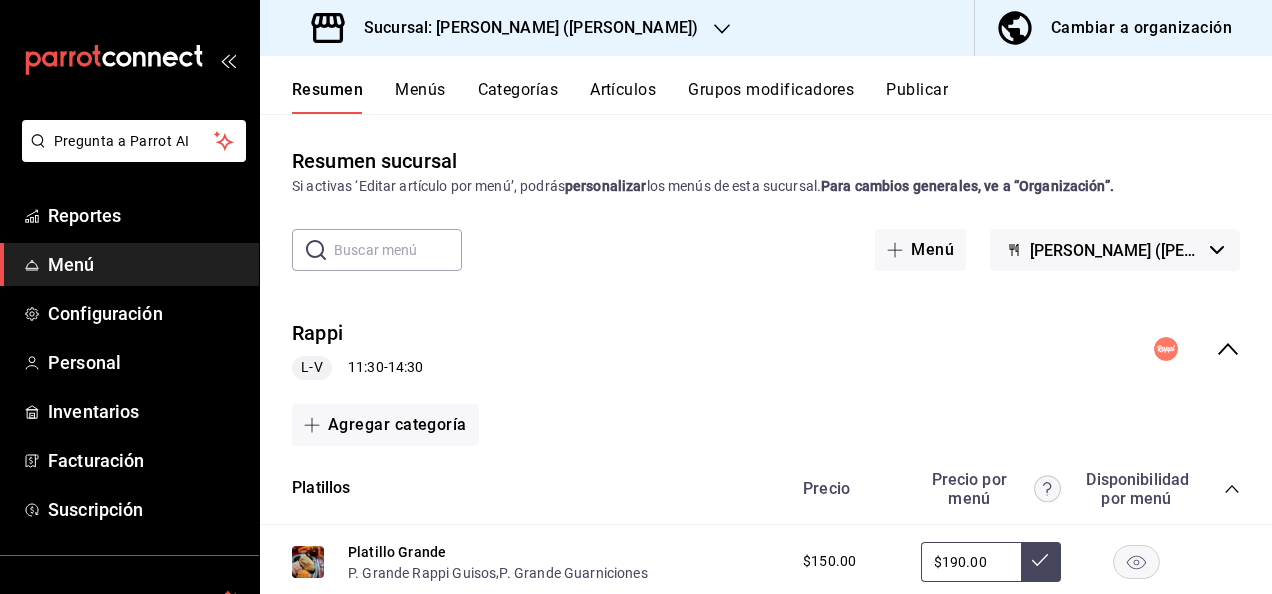 click 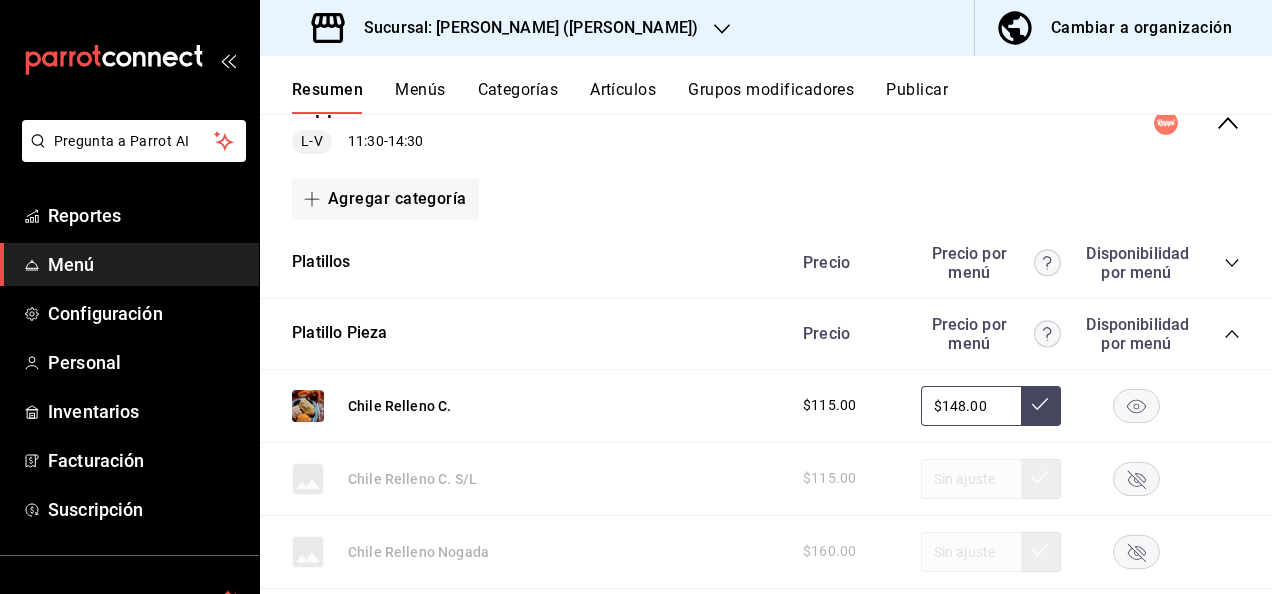 scroll, scrollTop: 413, scrollLeft: 0, axis: vertical 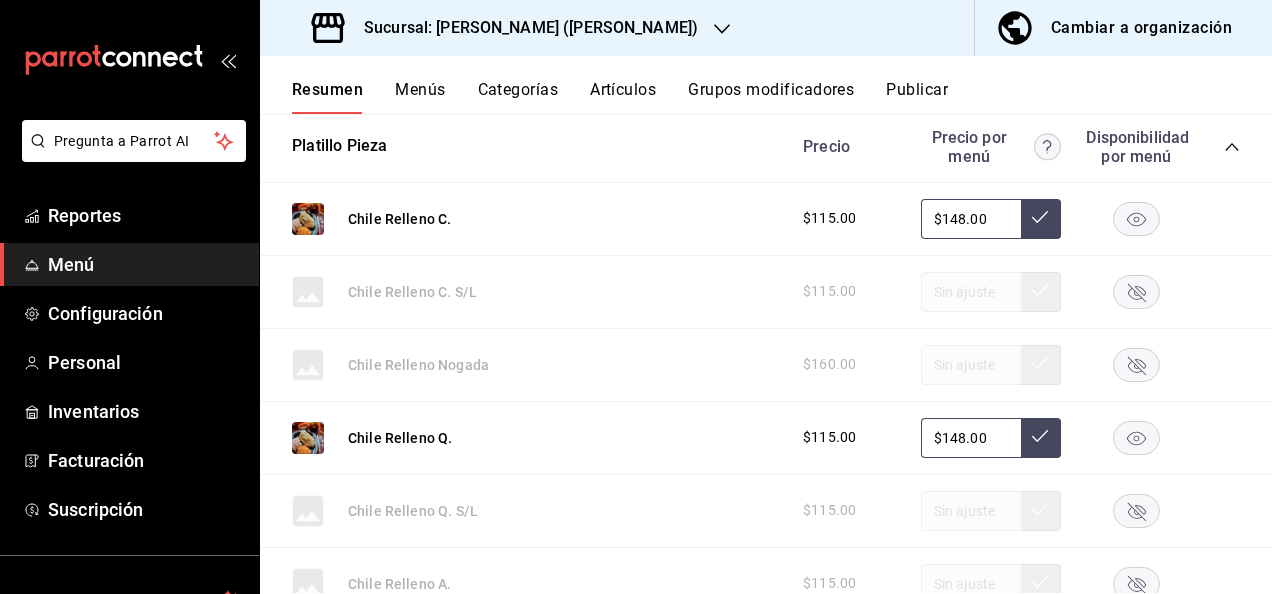 click 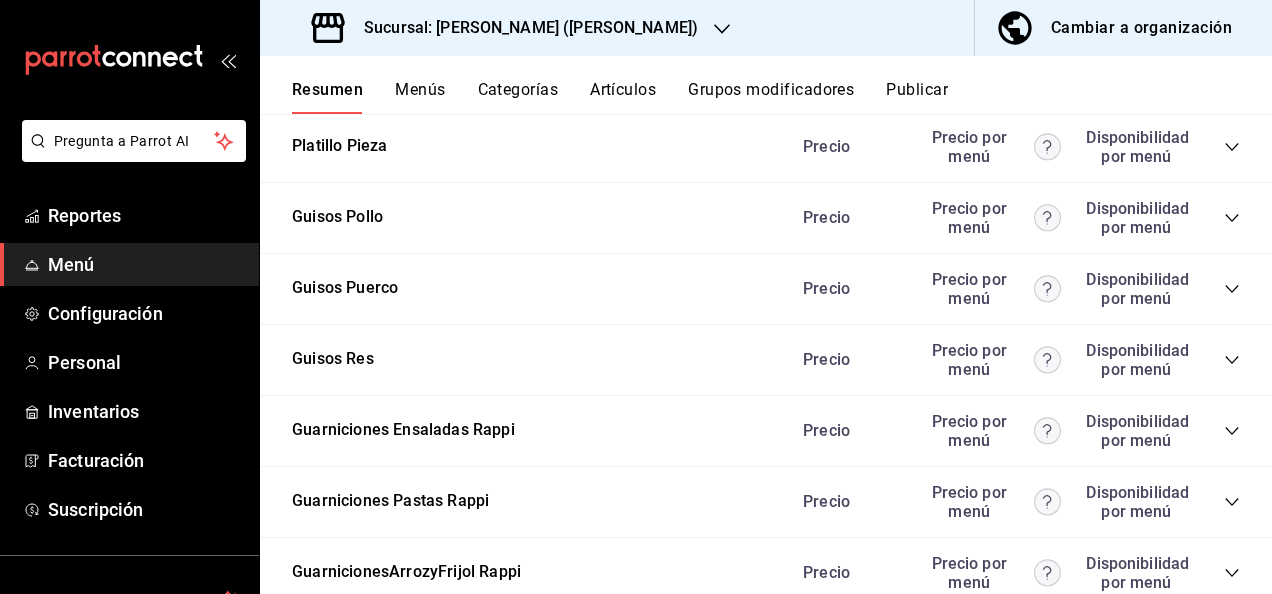 click 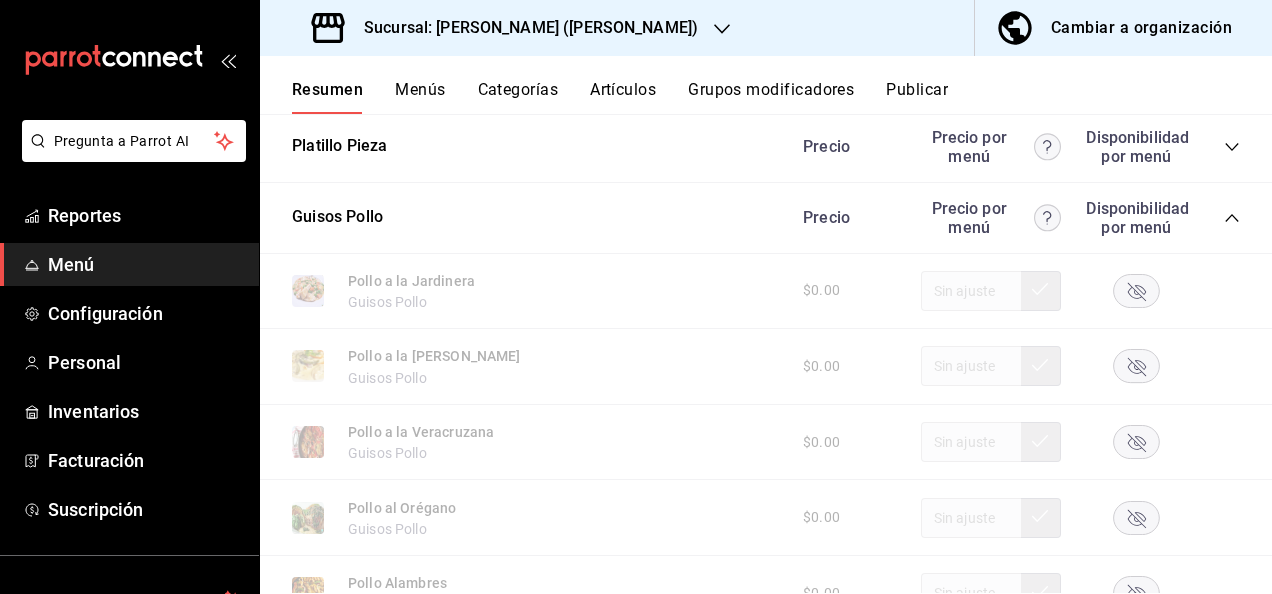 click 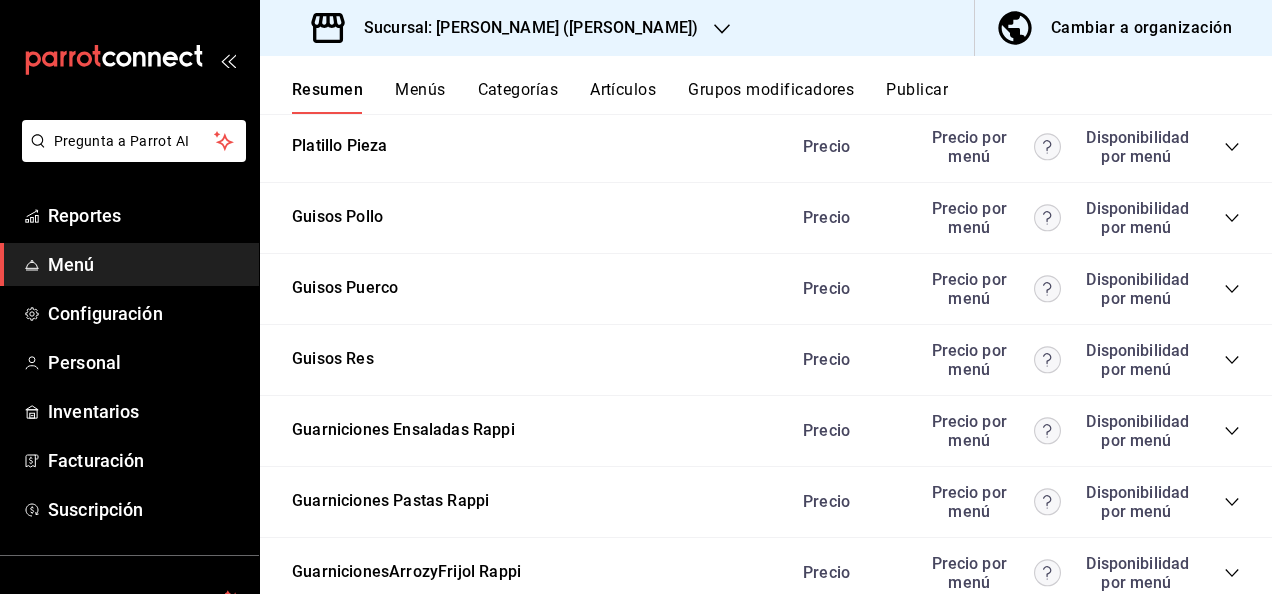 click 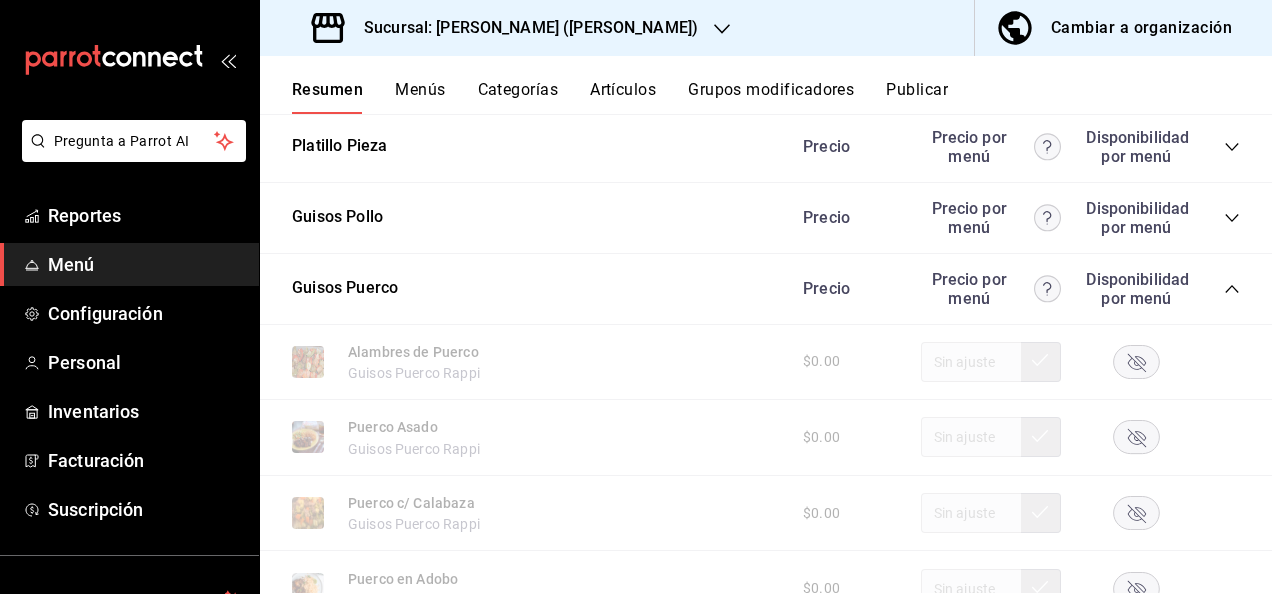 click 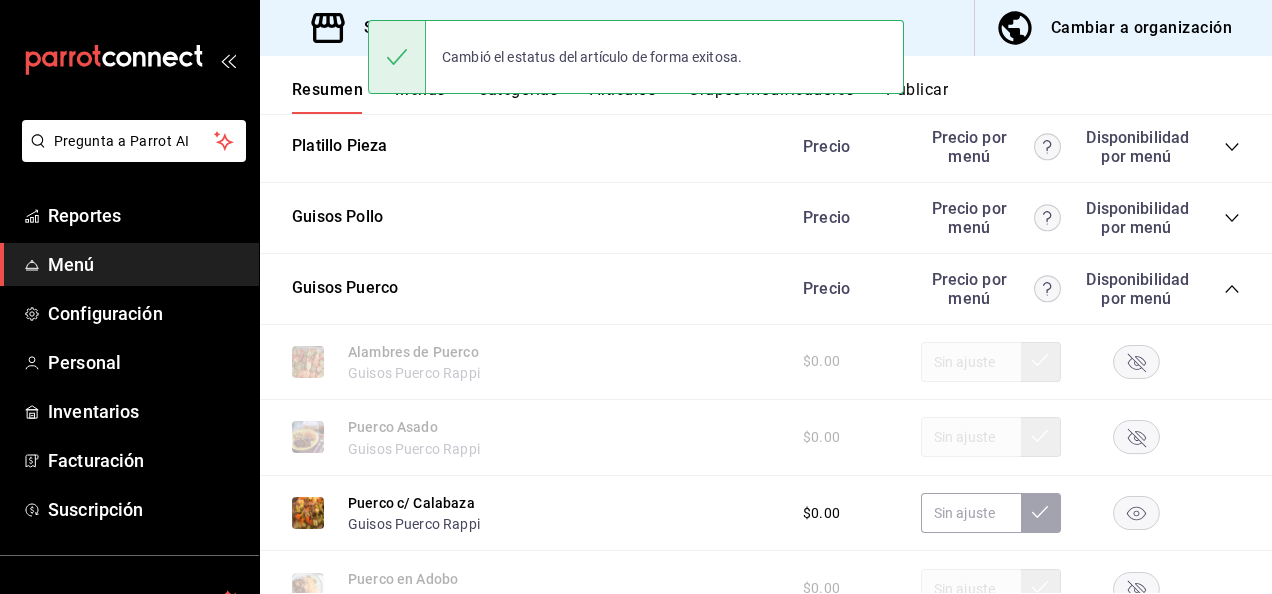 click 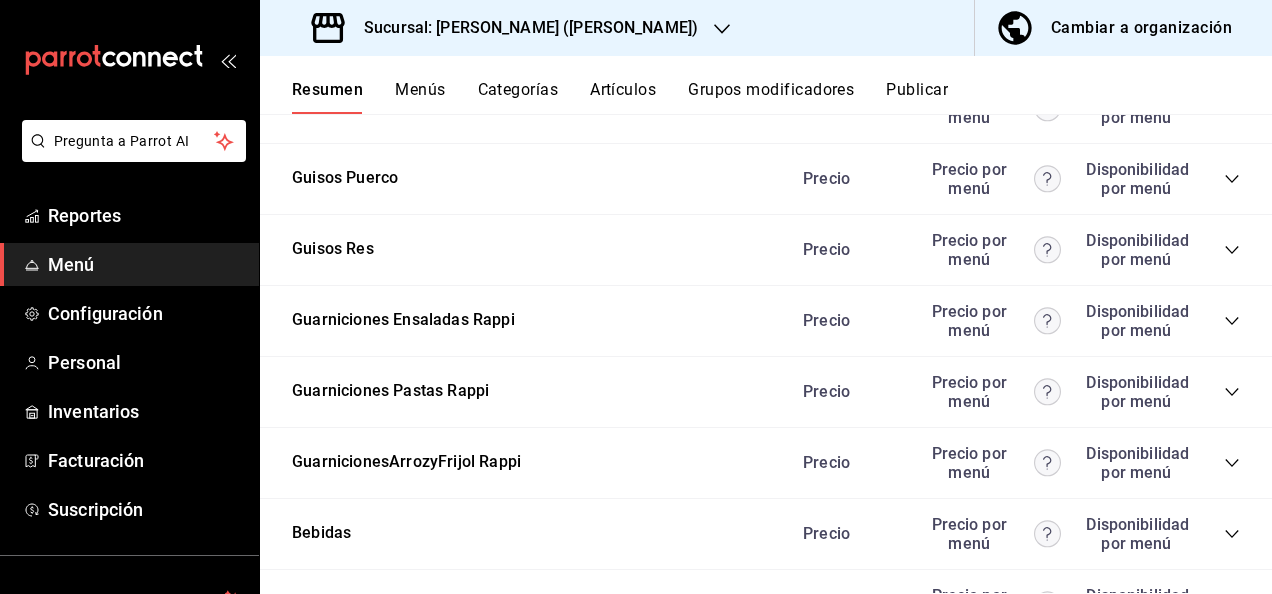 scroll, scrollTop: 506, scrollLeft: 0, axis: vertical 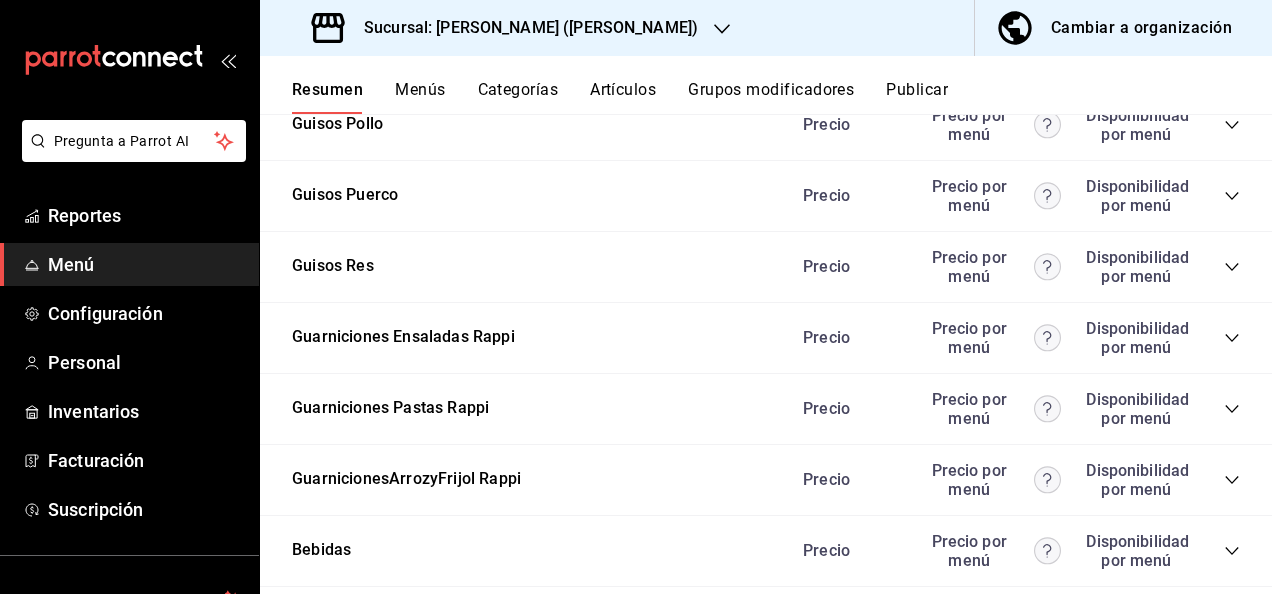 click 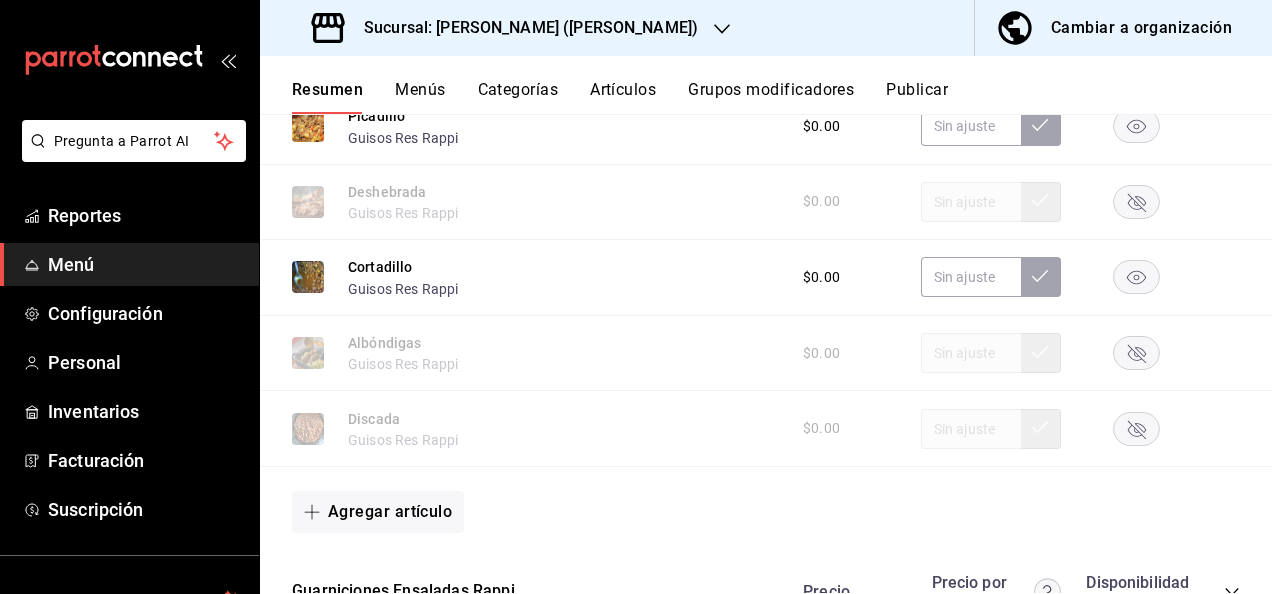 scroll, scrollTop: 1440, scrollLeft: 0, axis: vertical 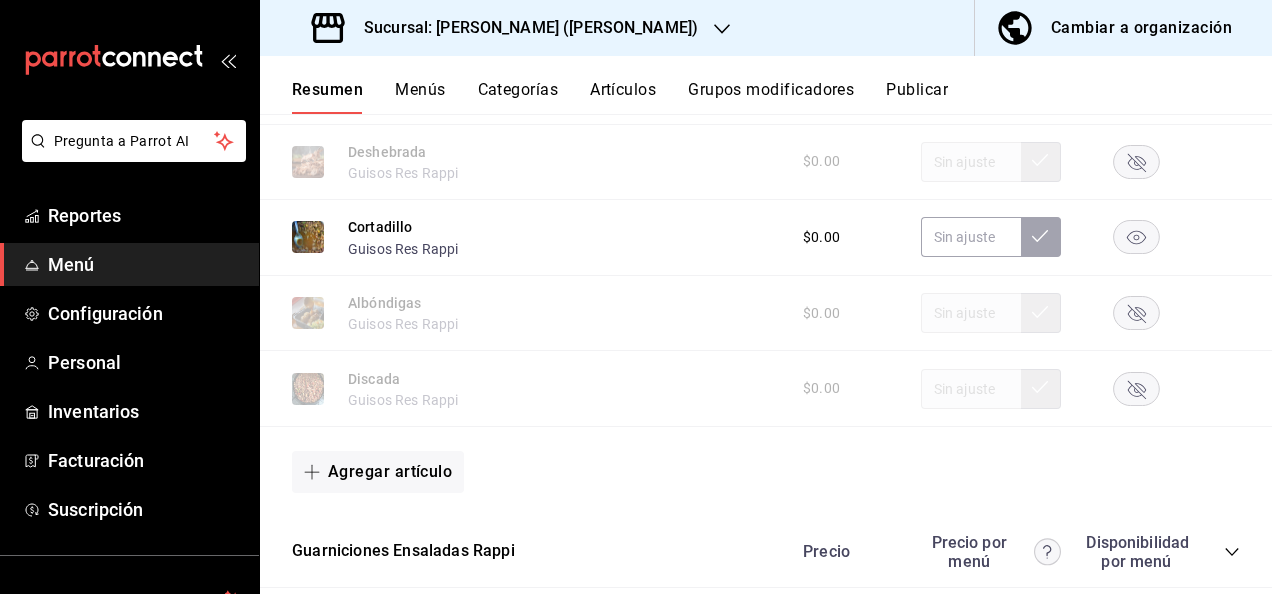 click 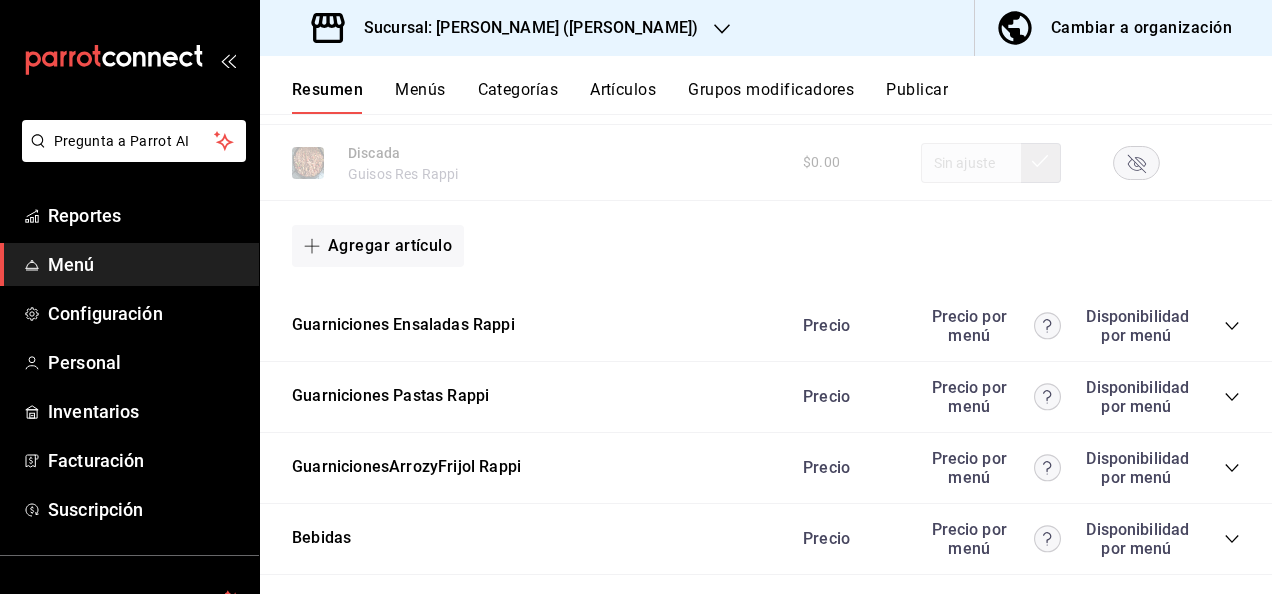 scroll, scrollTop: 1733, scrollLeft: 0, axis: vertical 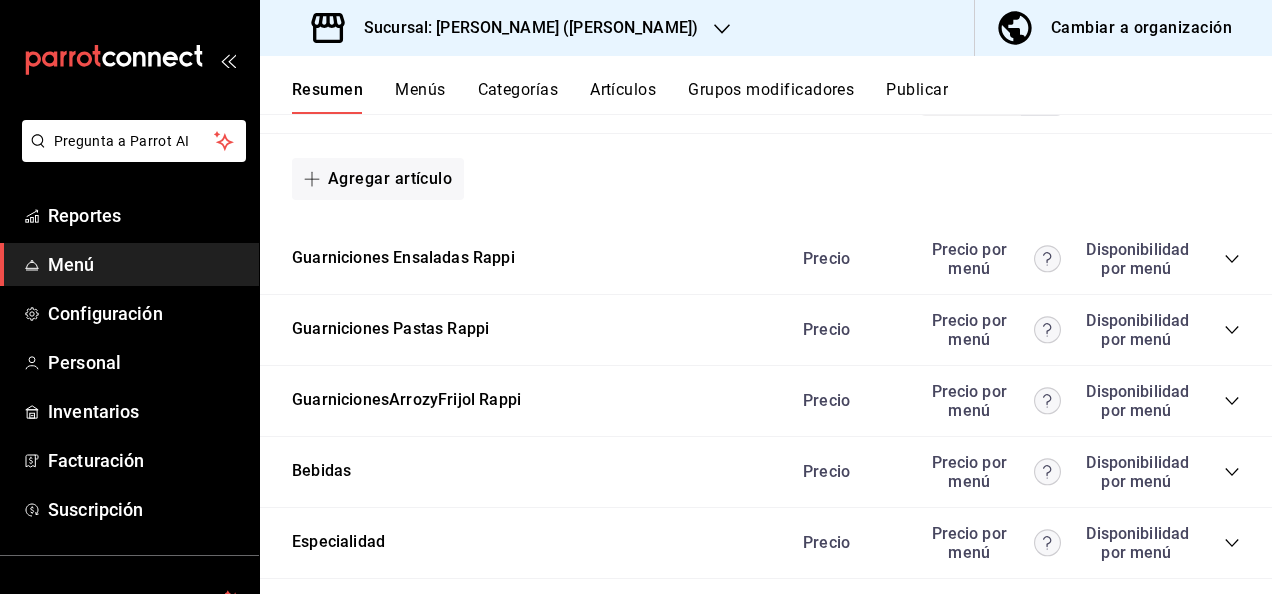 click 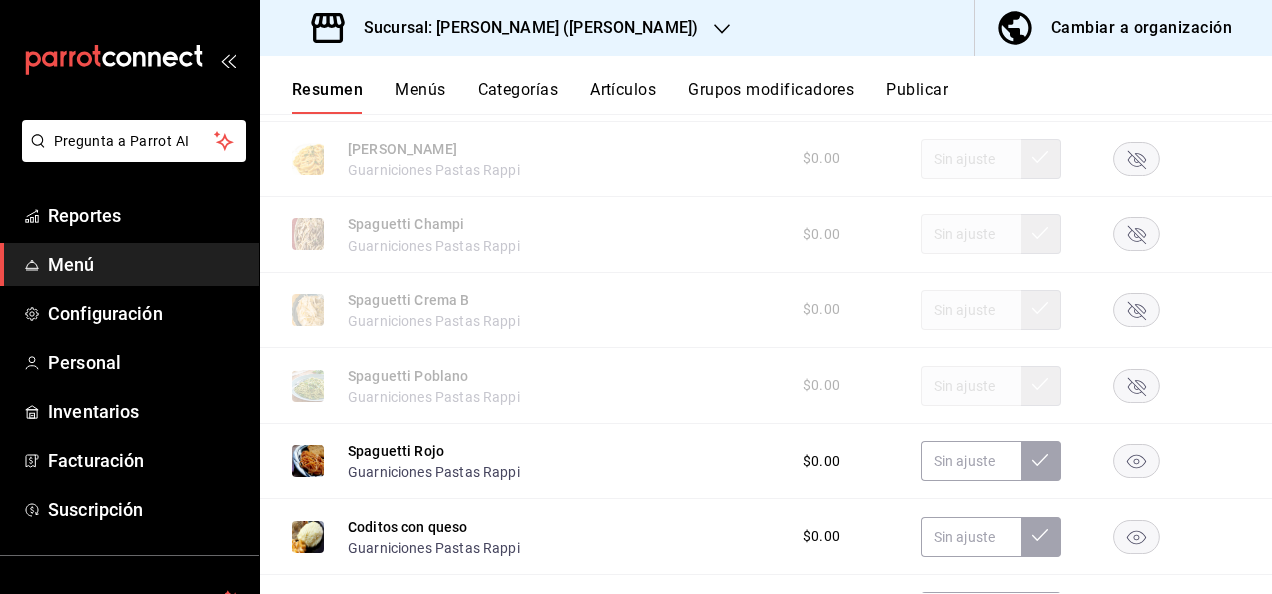 scroll, scrollTop: 2067, scrollLeft: 0, axis: vertical 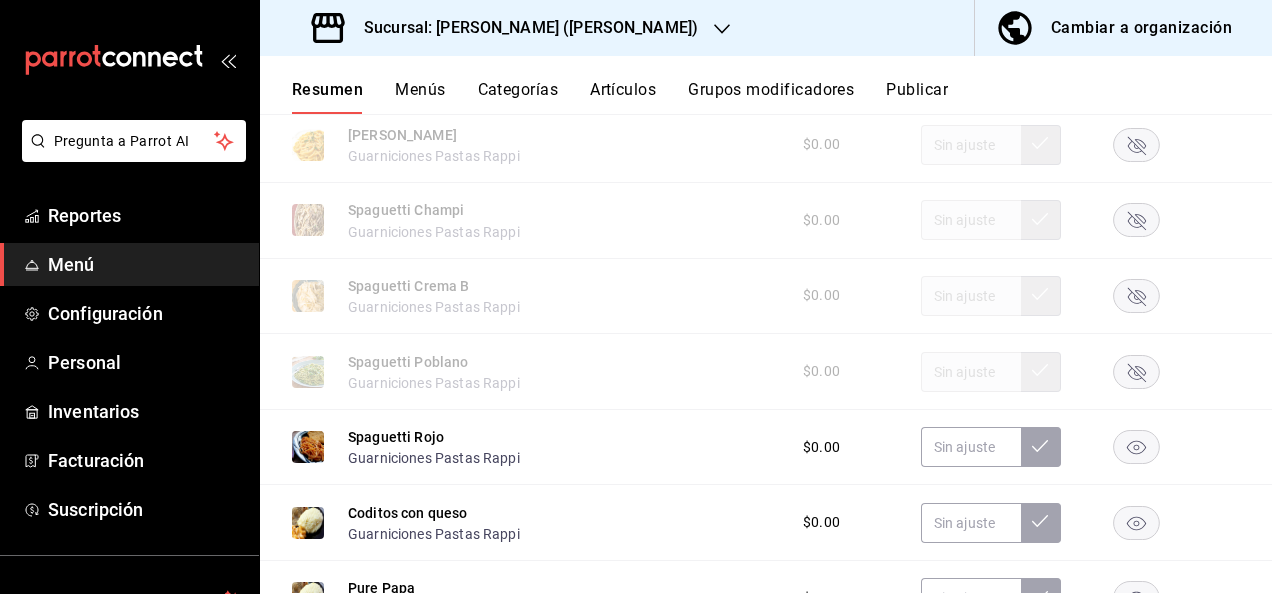 click 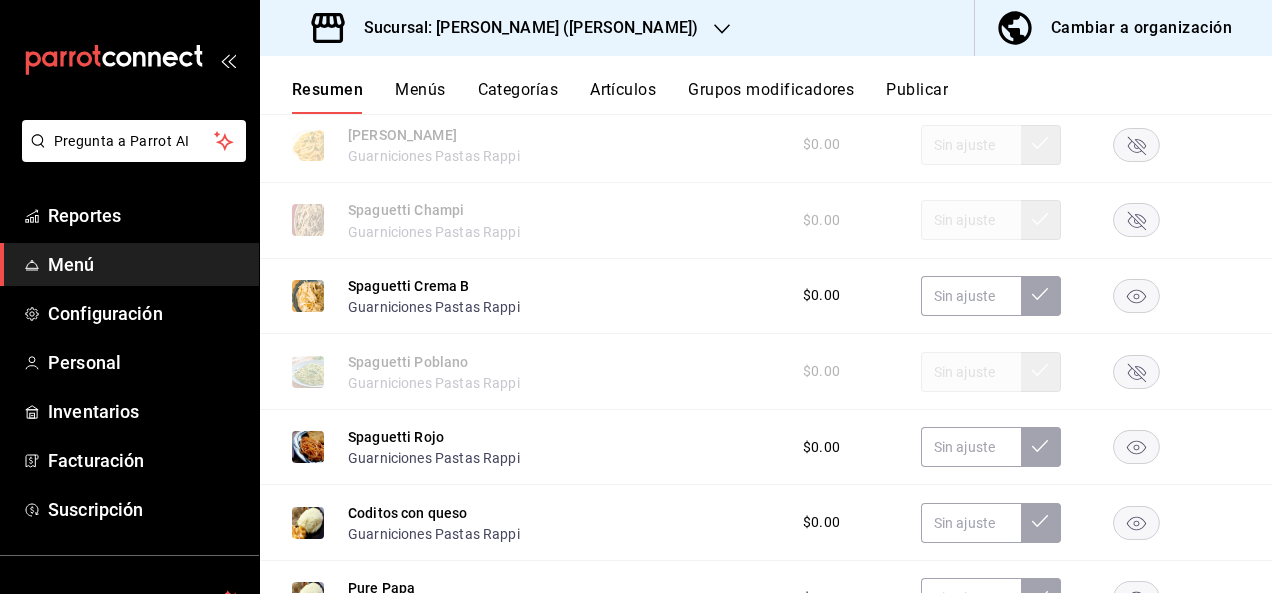 click on "Publicar" at bounding box center [917, 97] 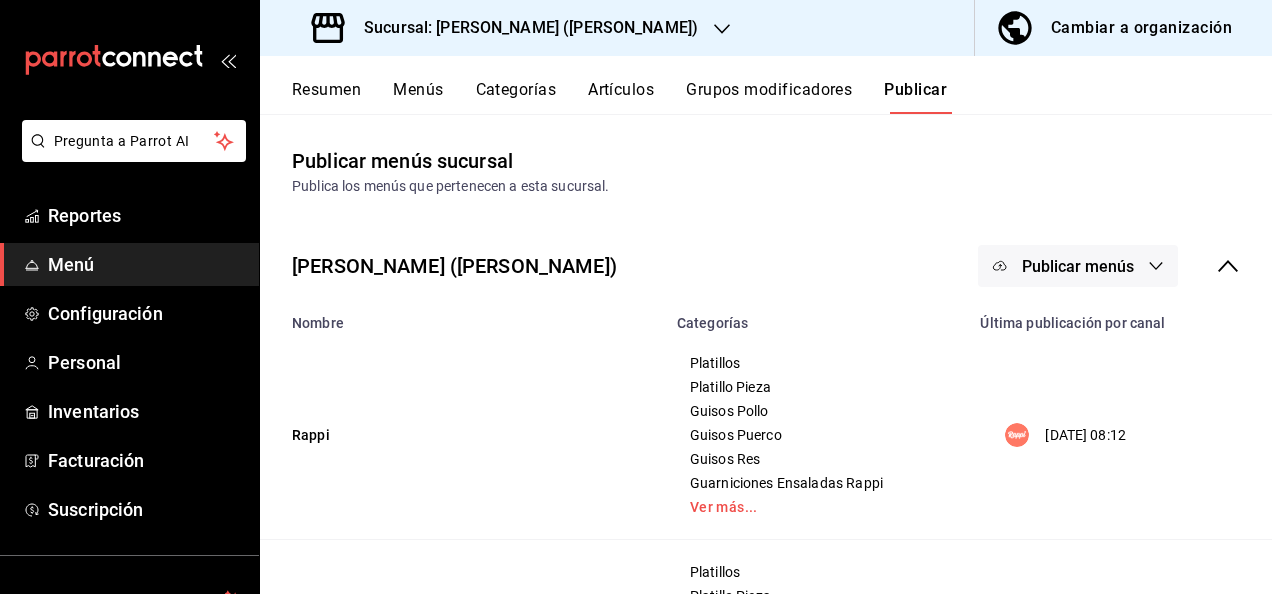 click on "Publicar menús" at bounding box center (1078, 266) 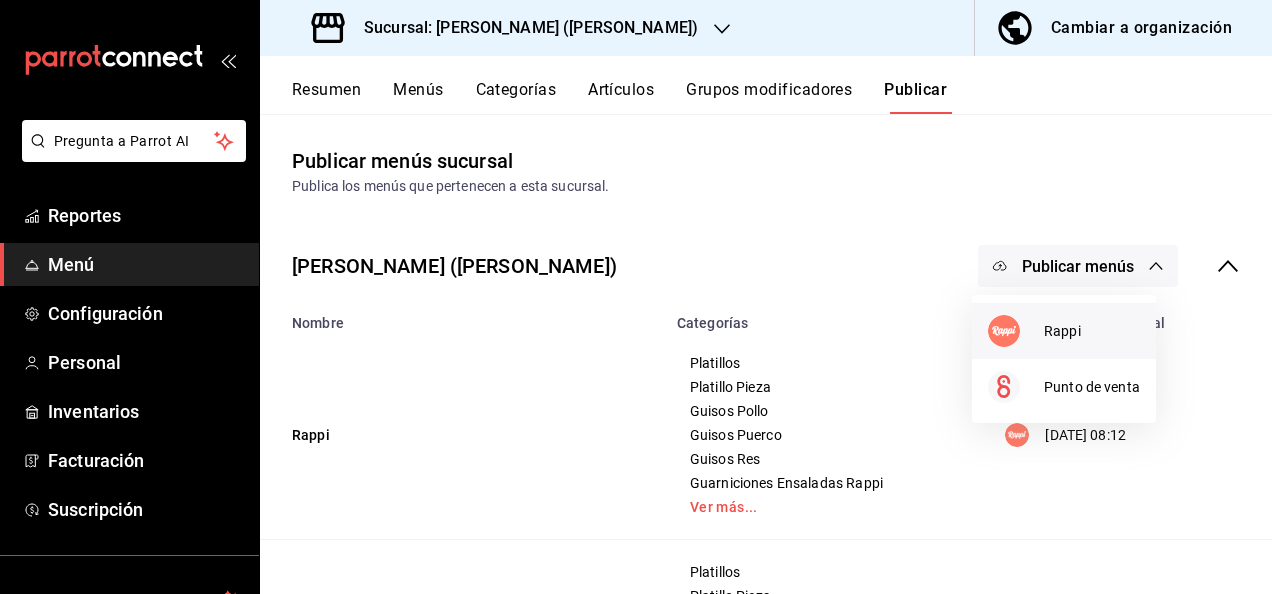 click at bounding box center (1016, 331) 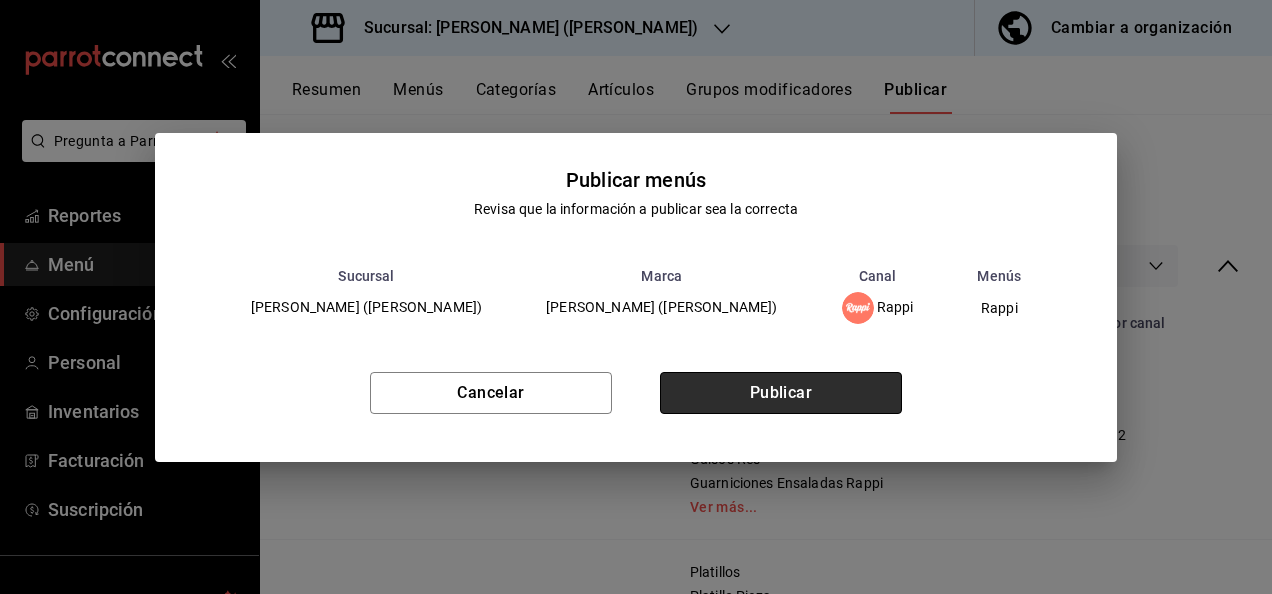 click on "Publicar" at bounding box center [781, 393] 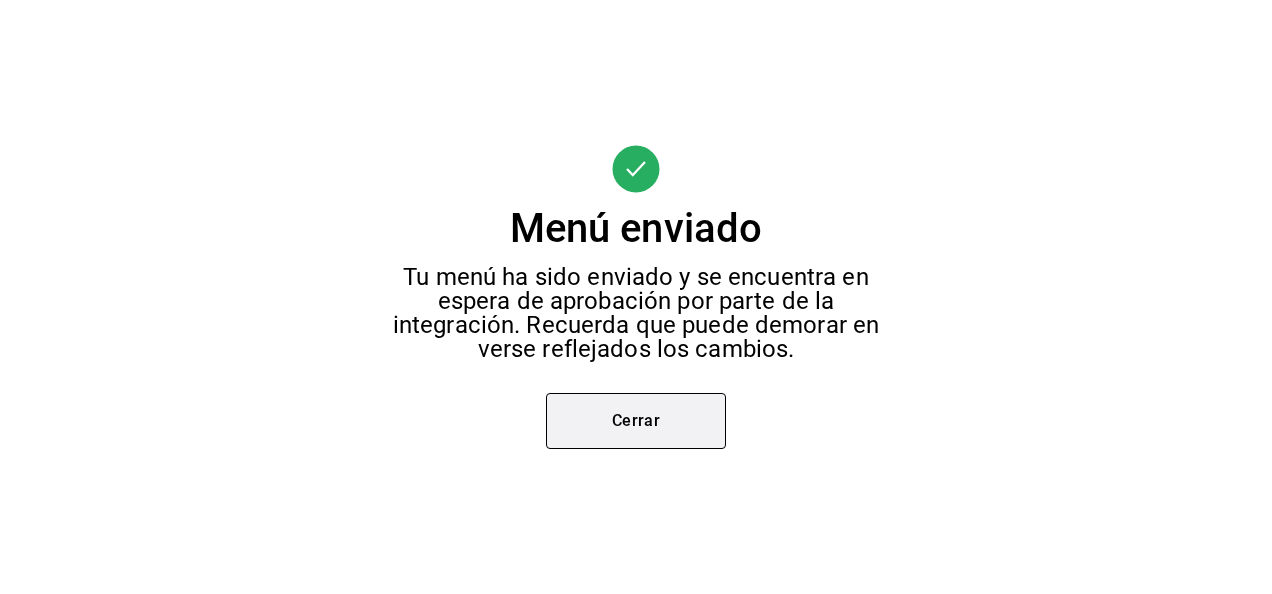click on "Cerrar" at bounding box center (636, 421) 